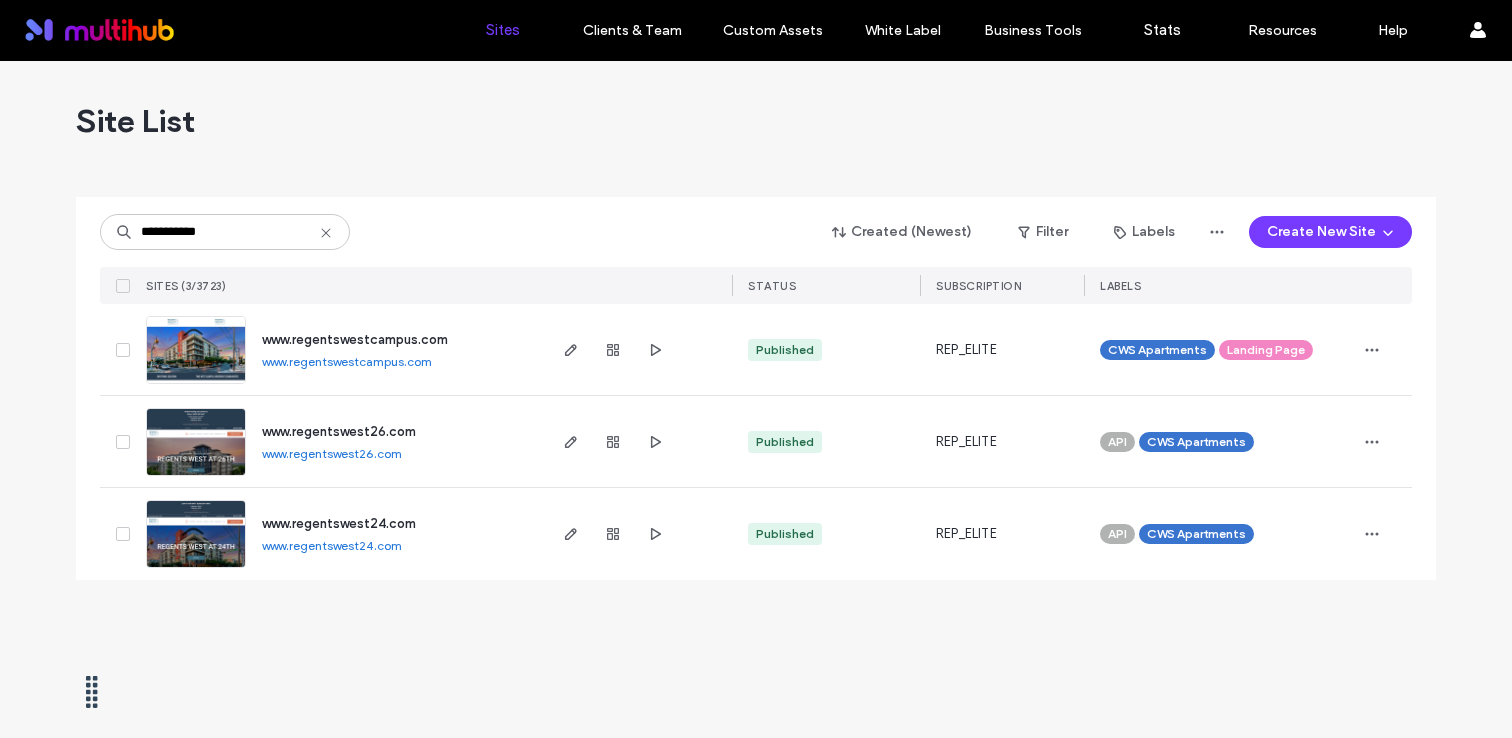 scroll, scrollTop: 0, scrollLeft: 0, axis: both 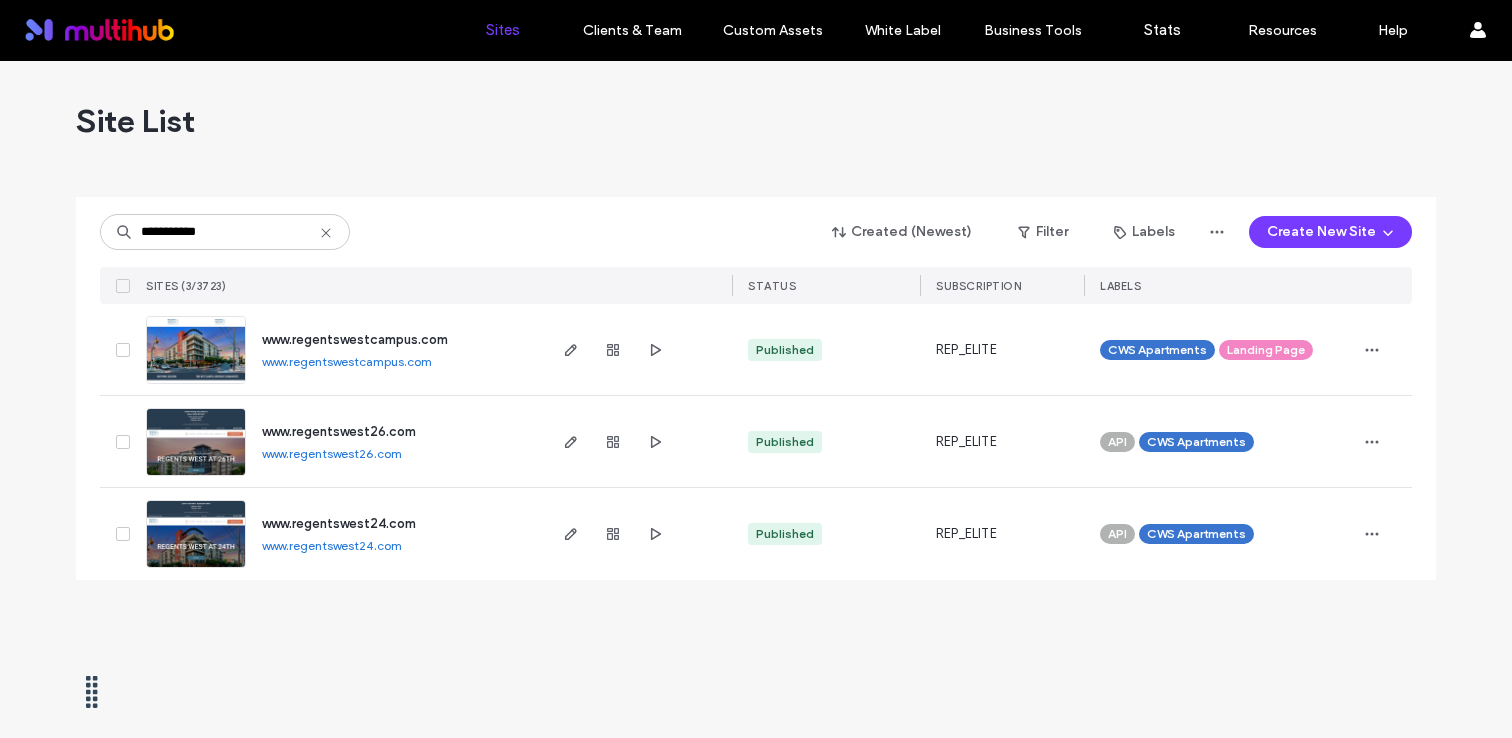 click 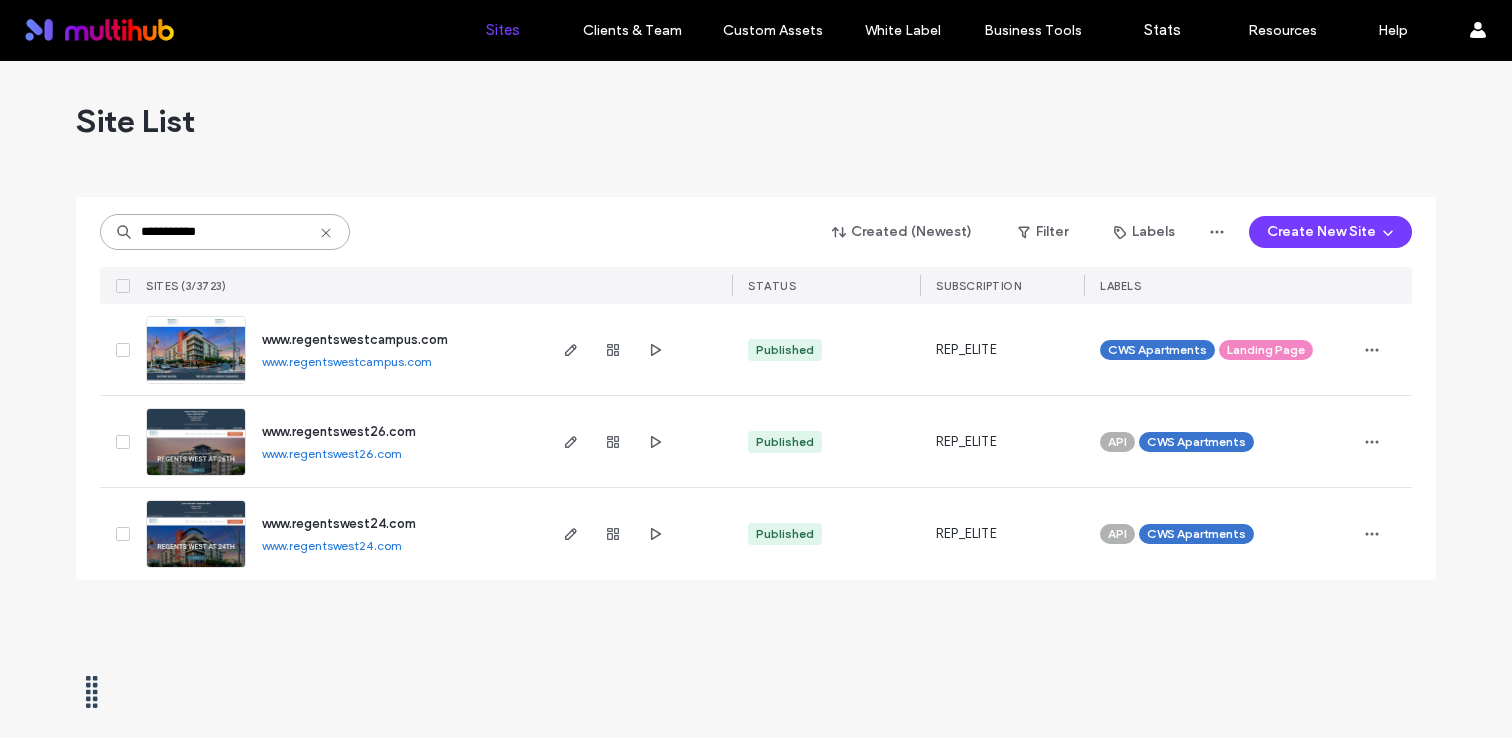 type 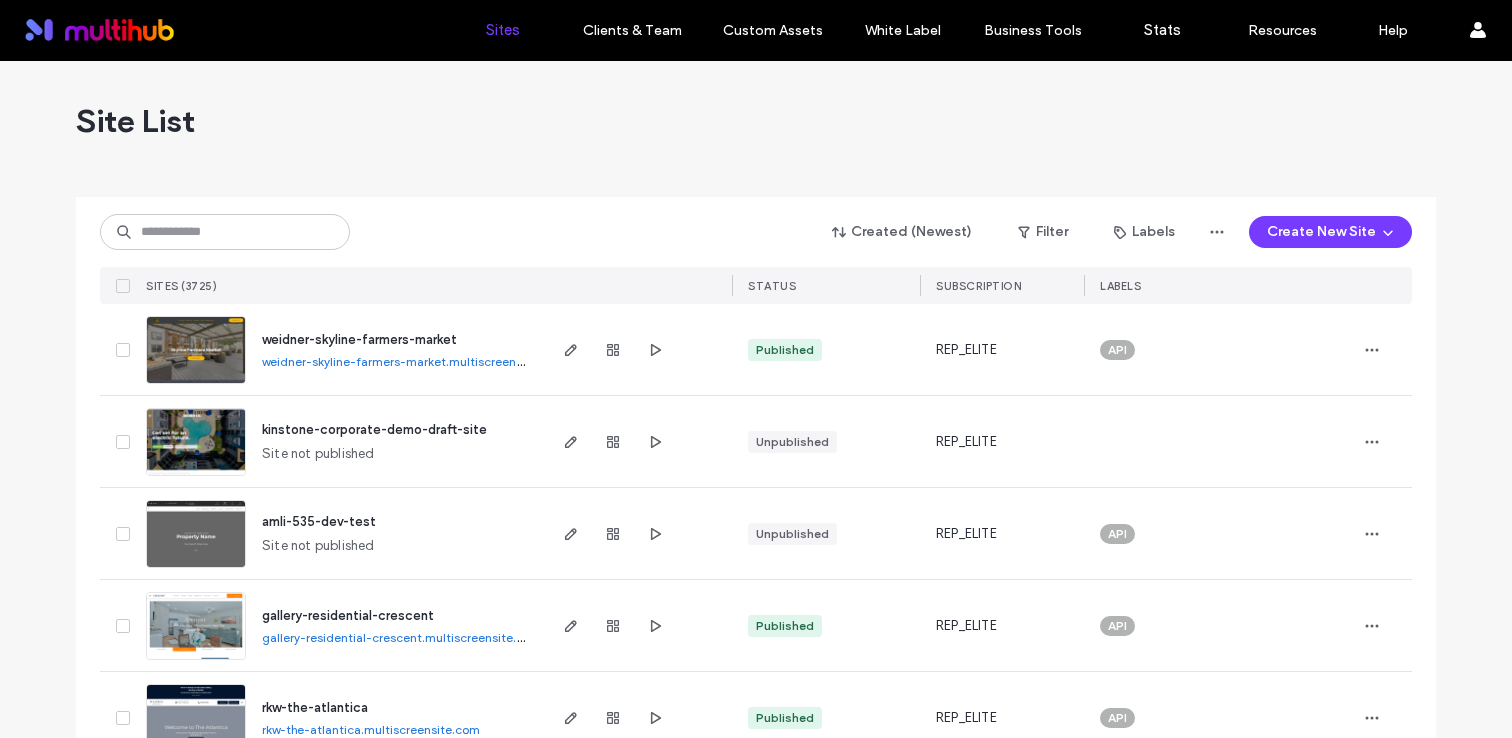 scroll, scrollTop: 0, scrollLeft: 0, axis: both 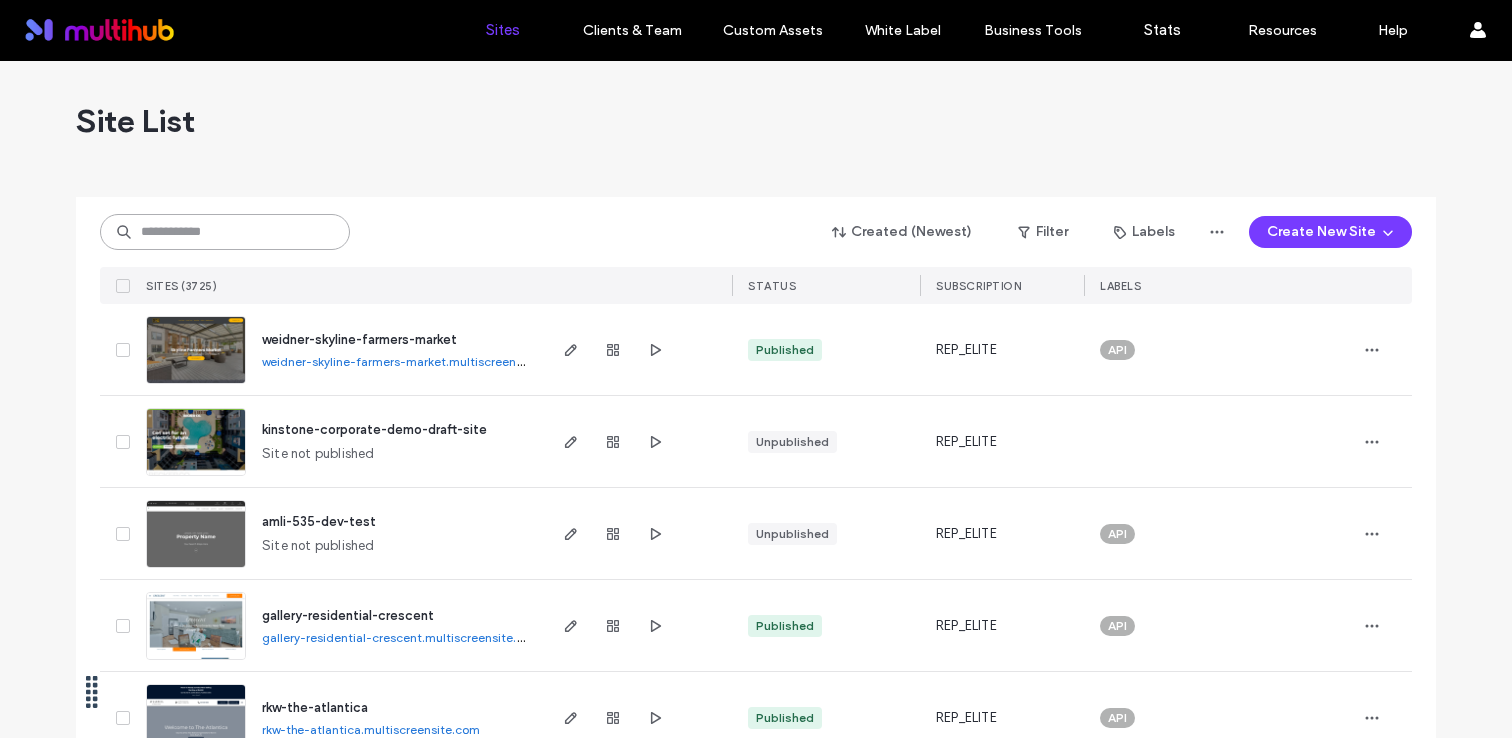 click at bounding box center [225, 232] 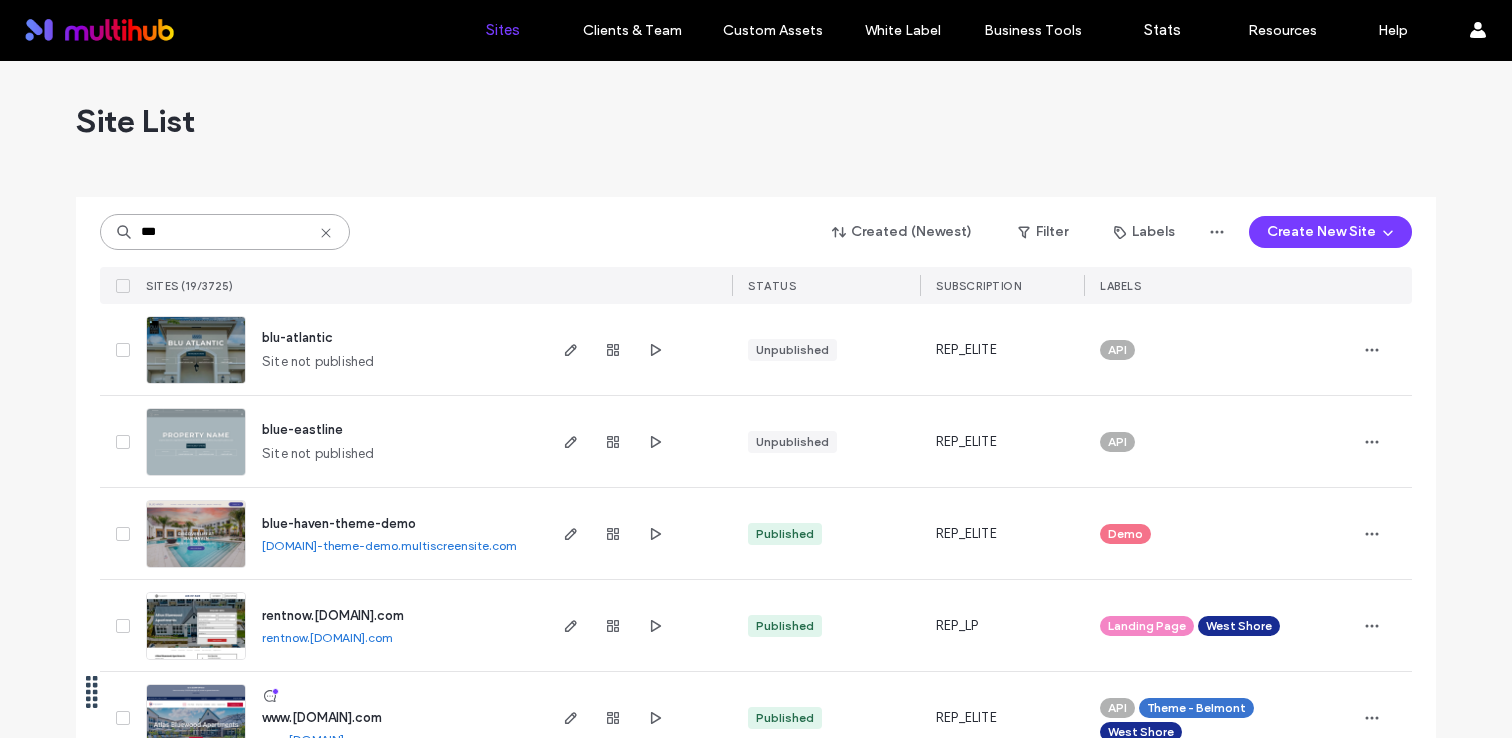 type on "***" 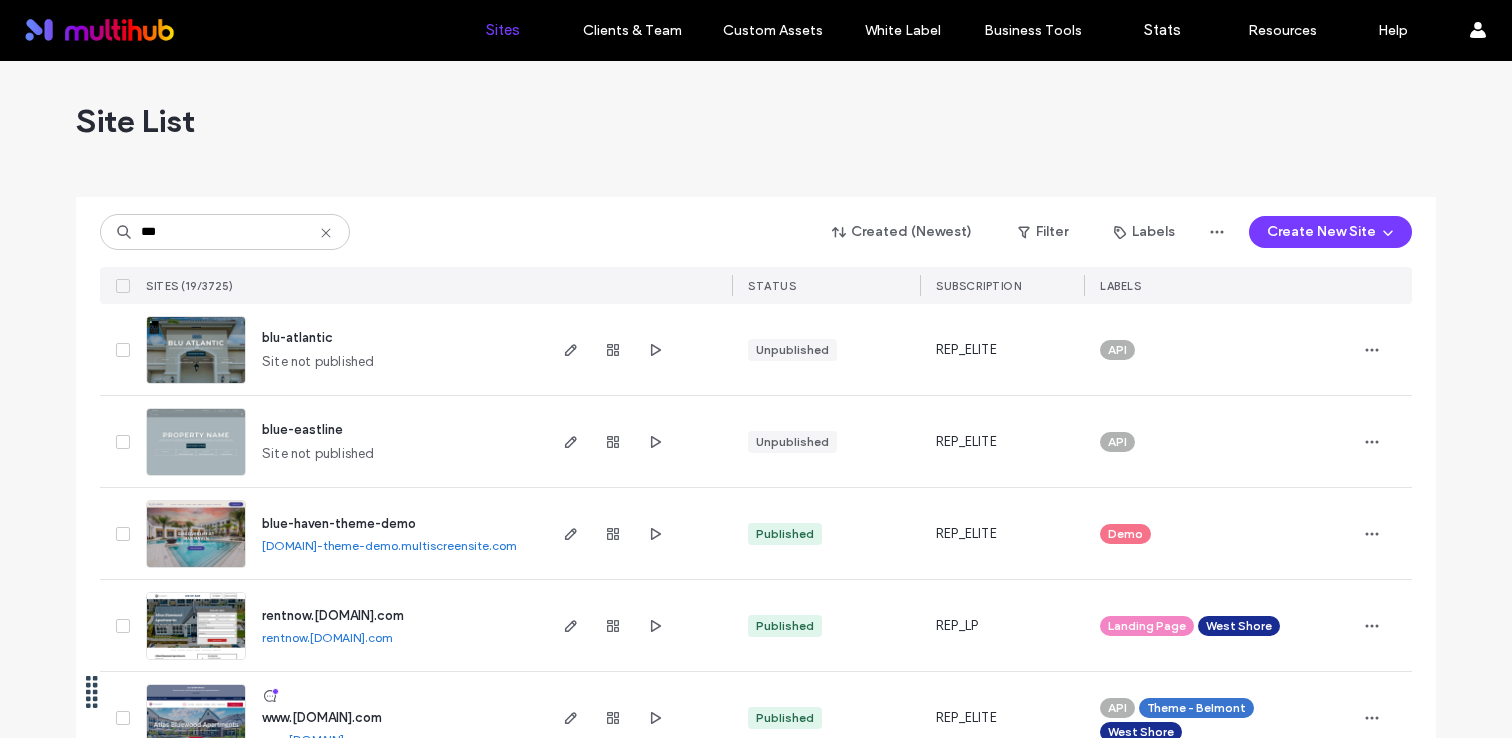 click 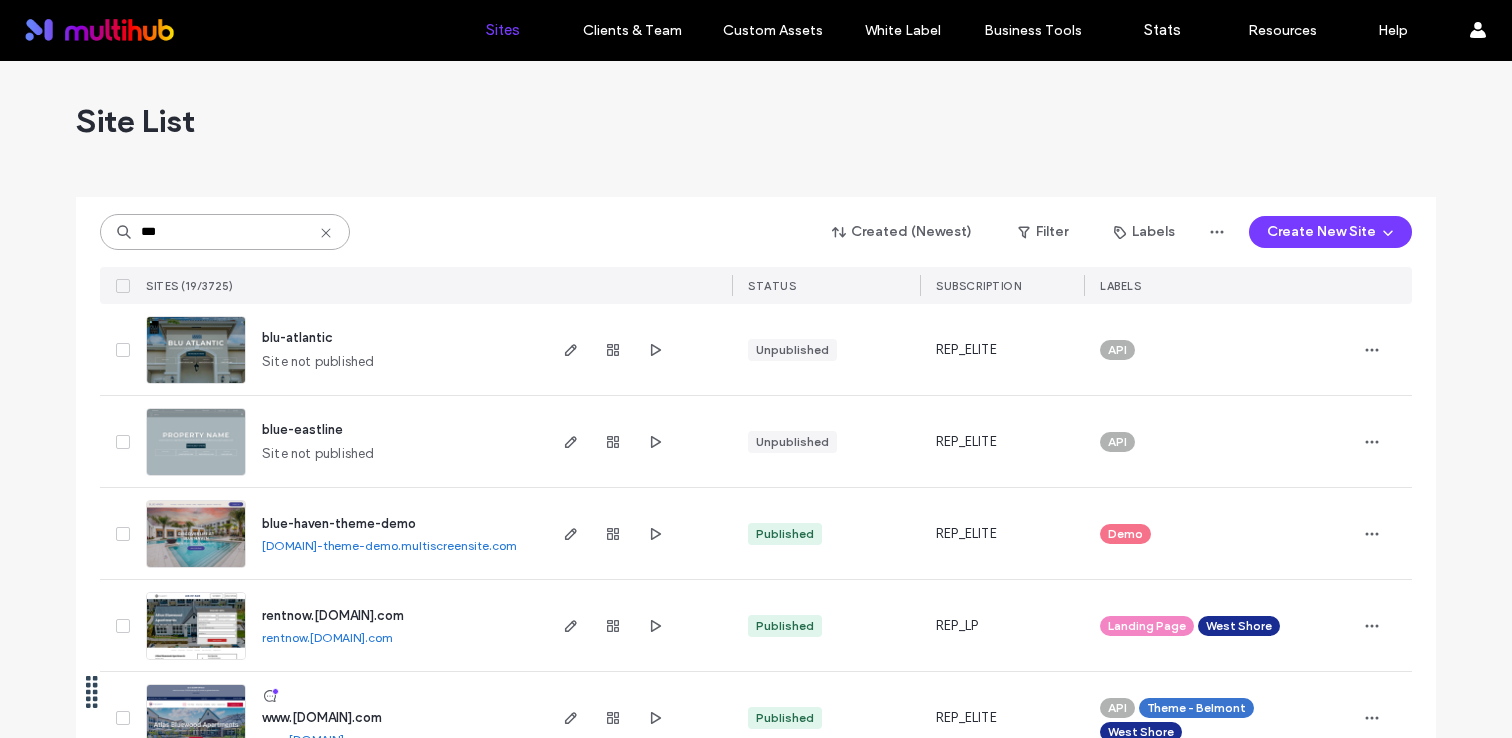 type 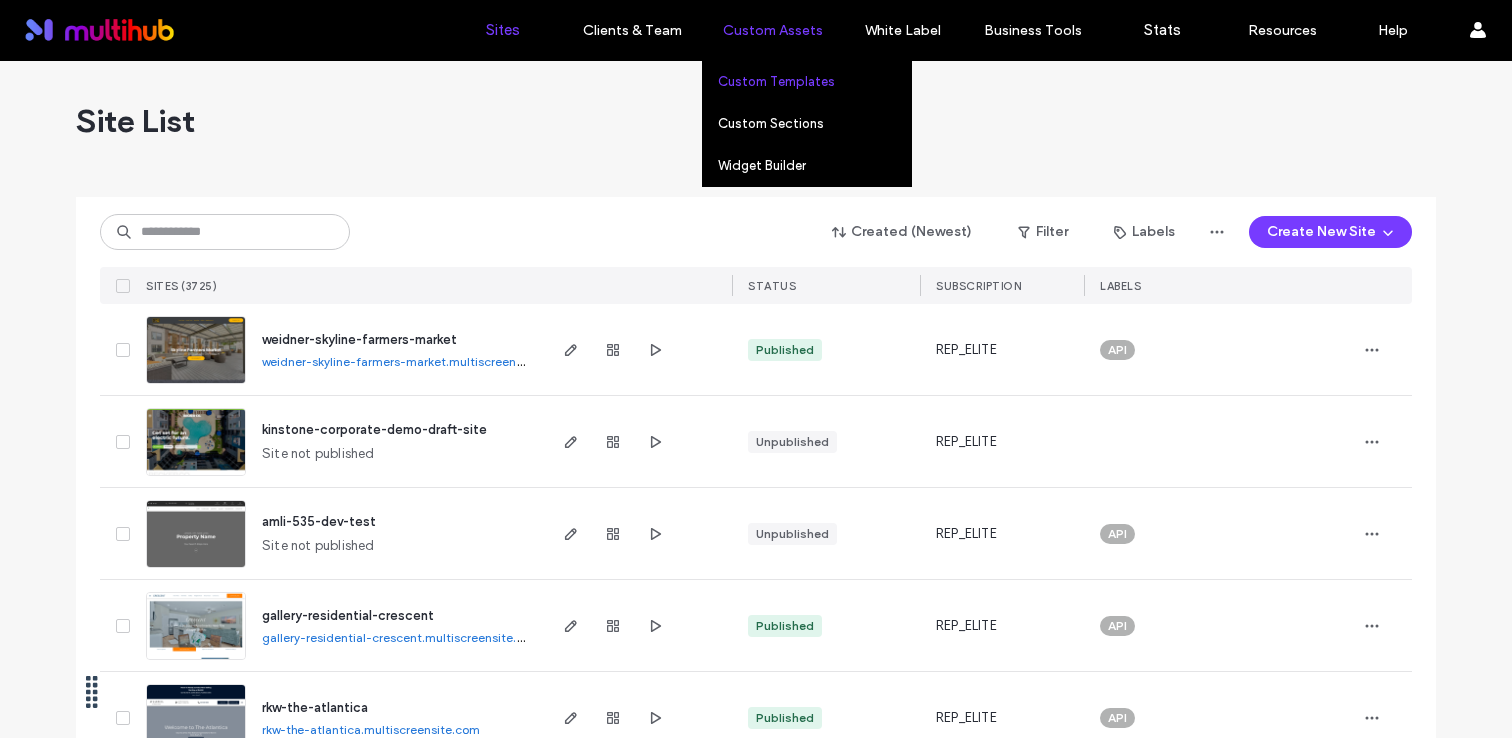 click on "Custom Templates" at bounding box center [814, 81] 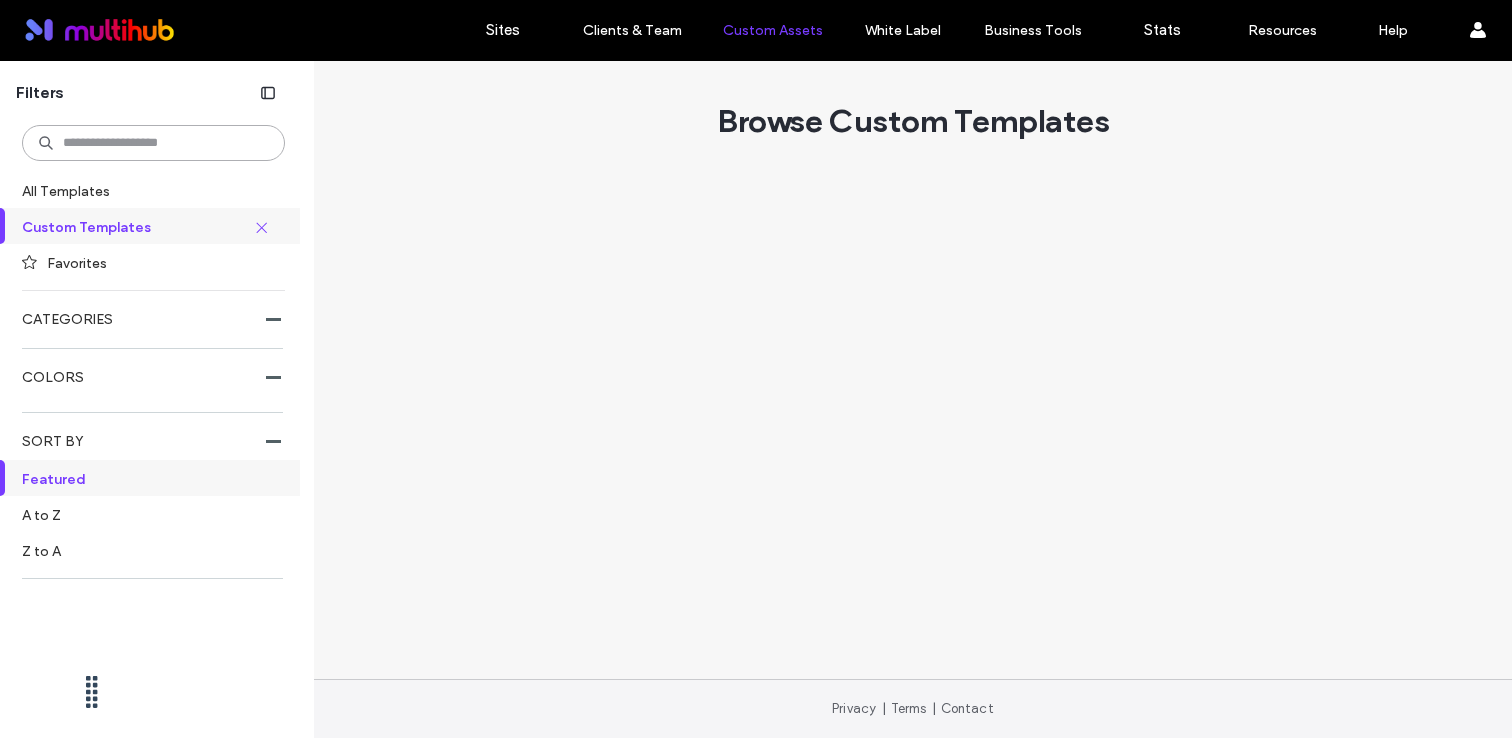 click at bounding box center [153, 143] 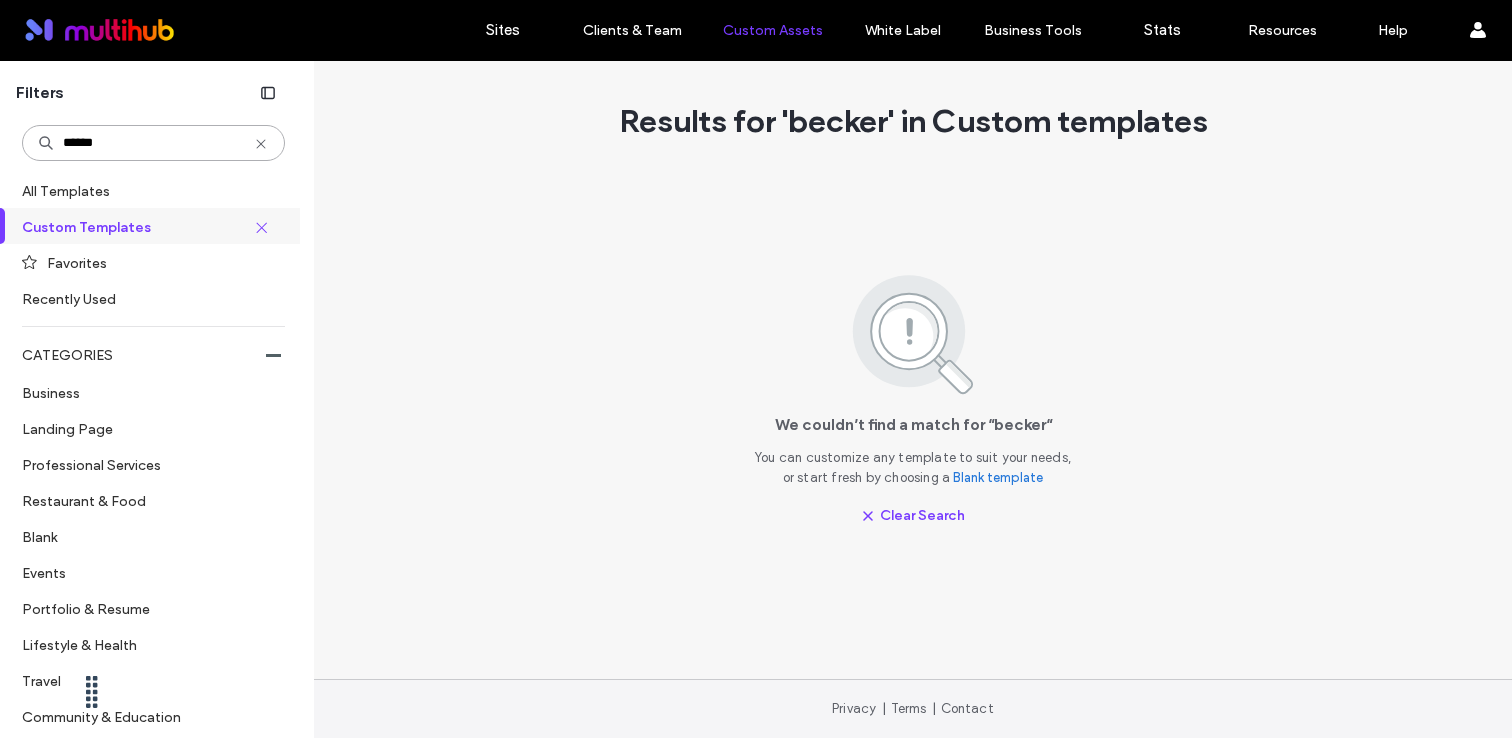 click on "******" at bounding box center (153, 143) 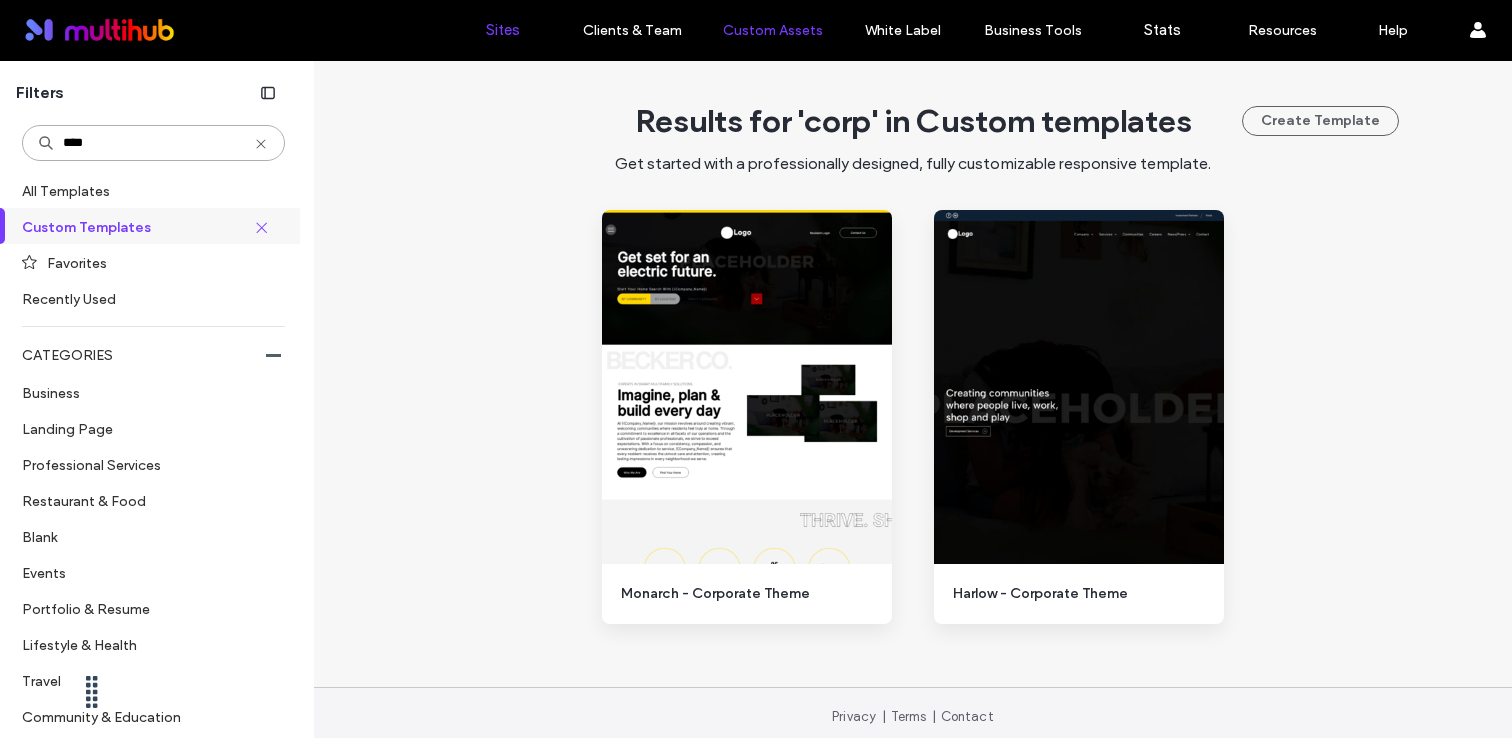 type on "****" 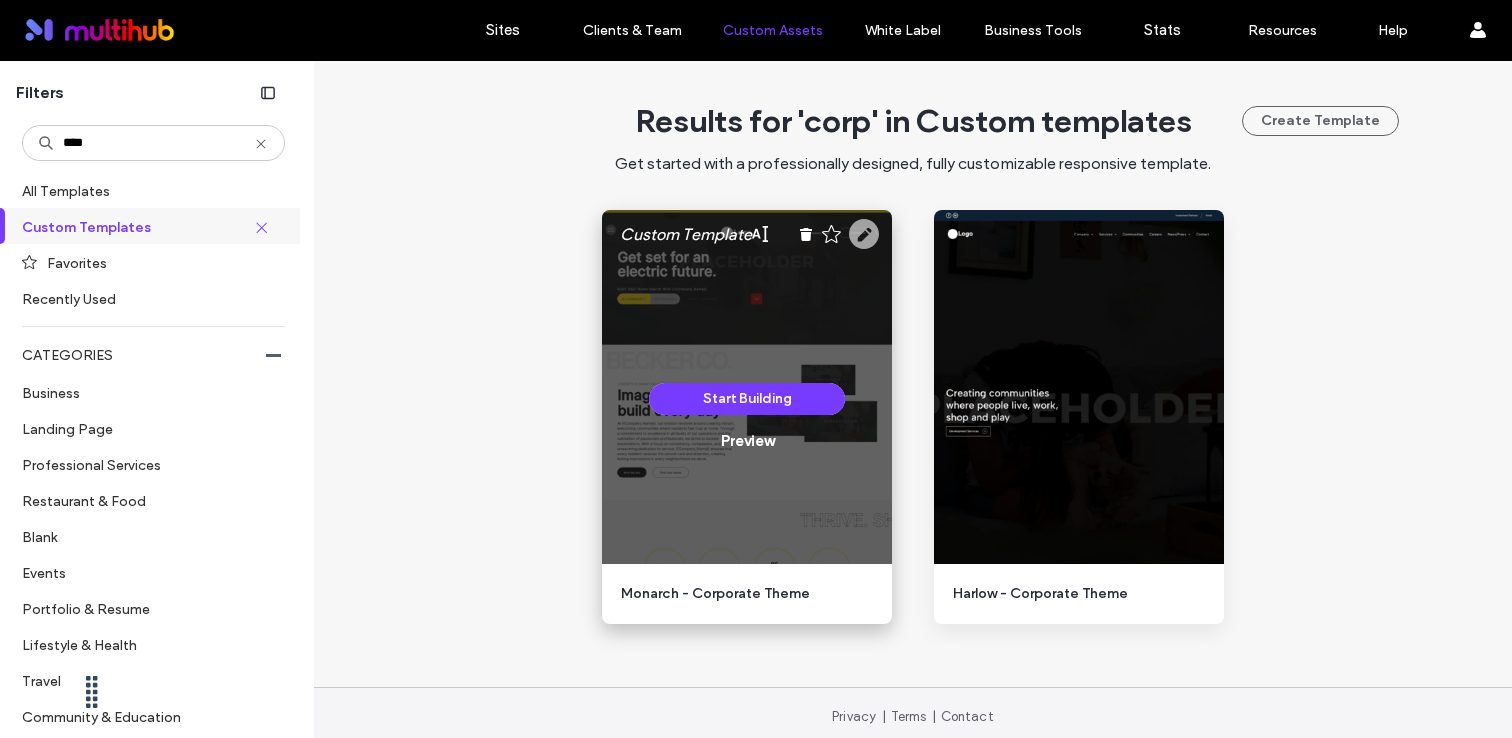 click 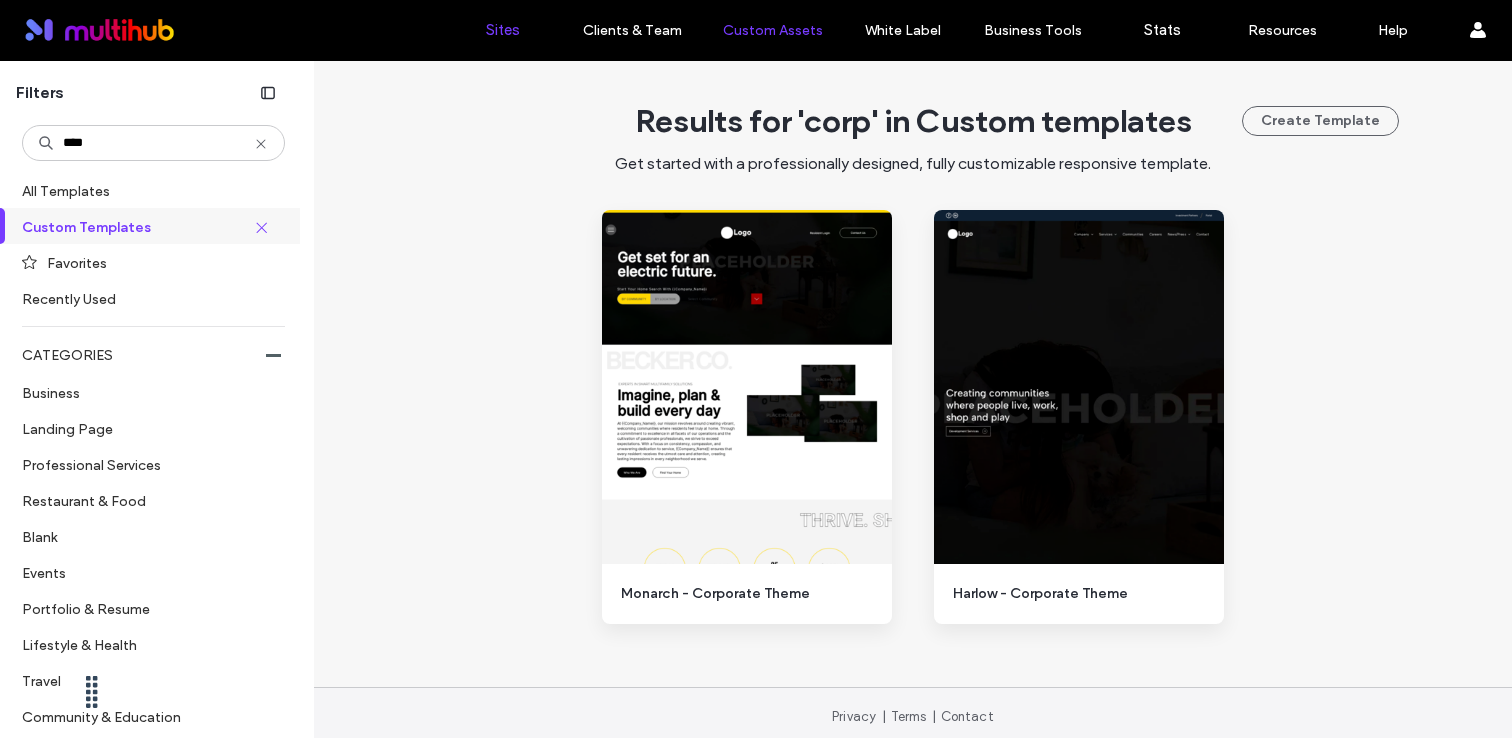 click on "Sites" at bounding box center [502, 30] 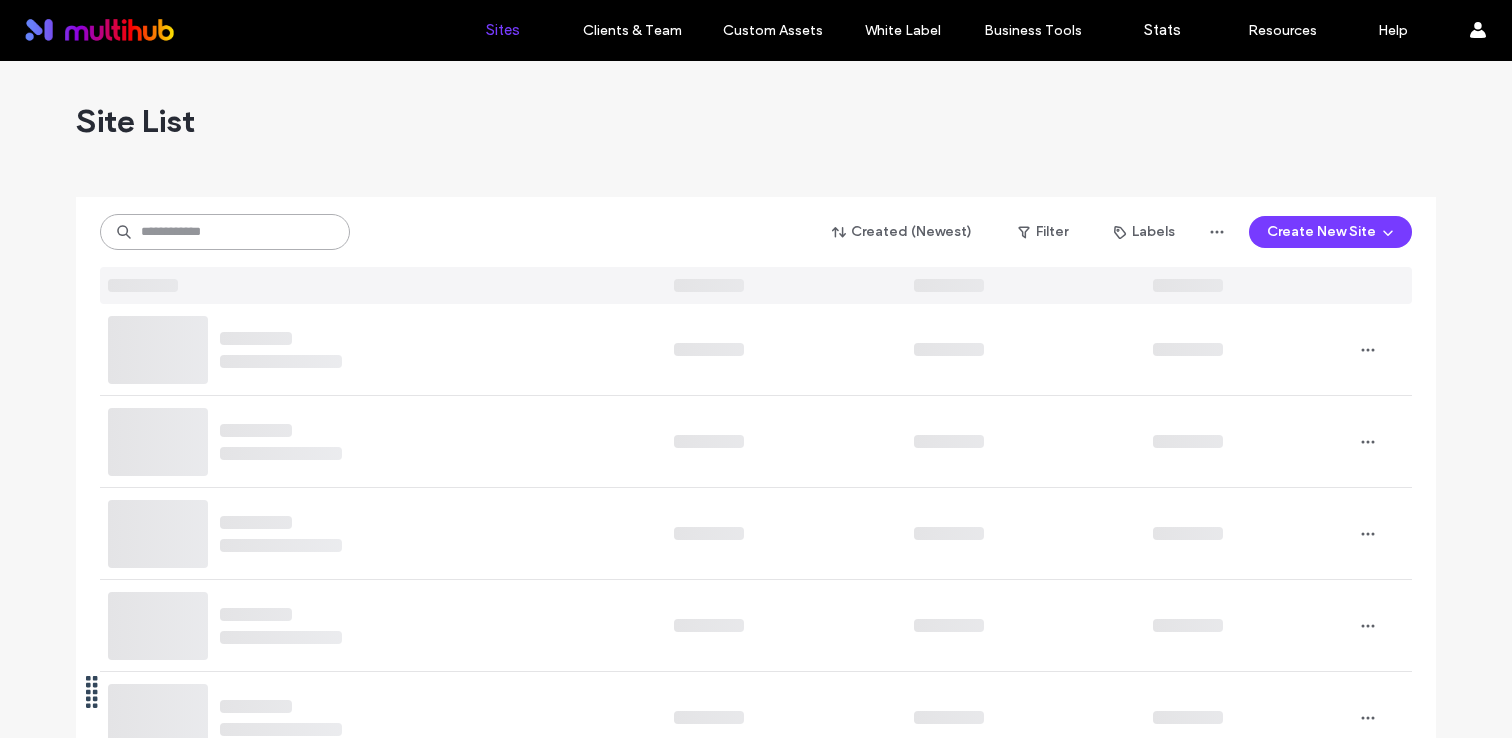 click at bounding box center (225, 232) 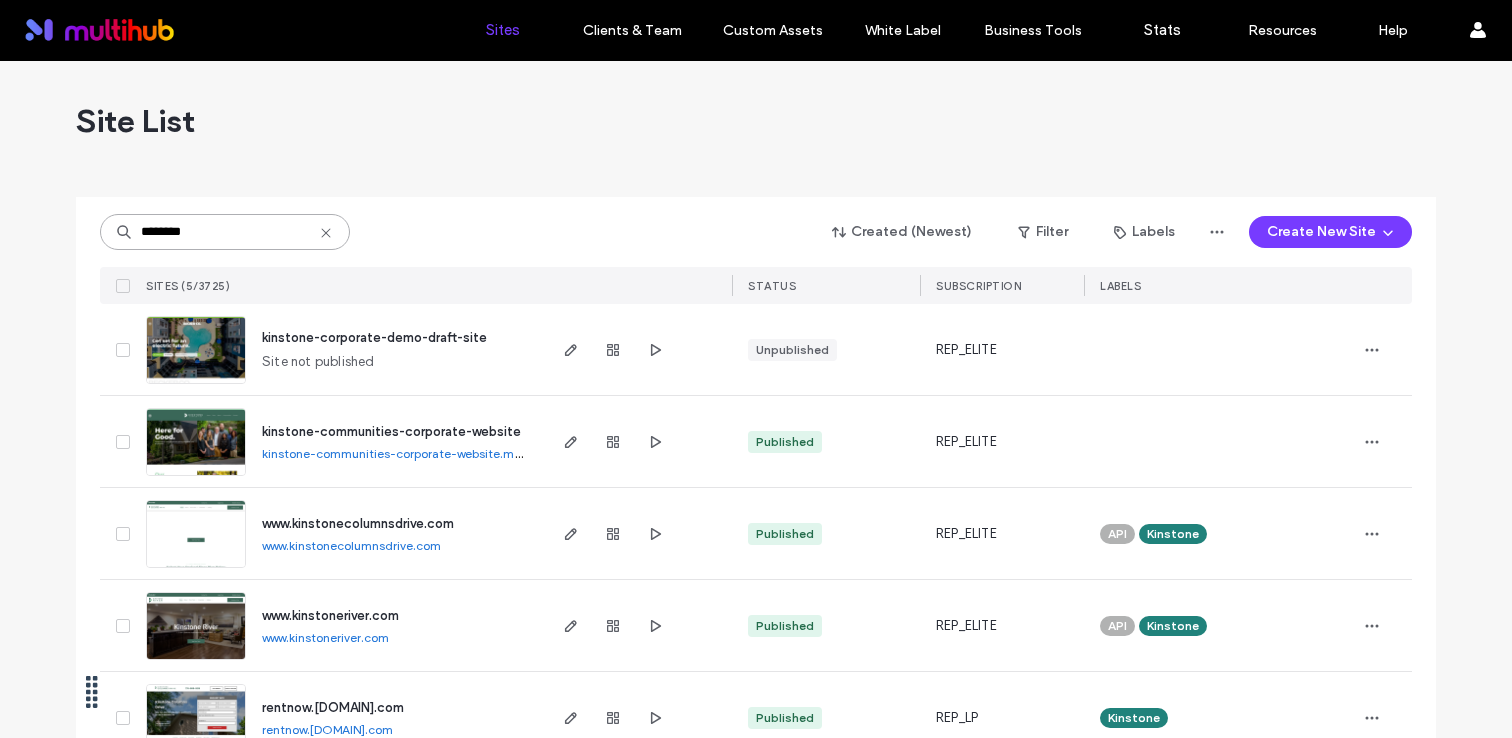 scroll, scrollTop: 50, scrollLeft: 0, axis: vertical 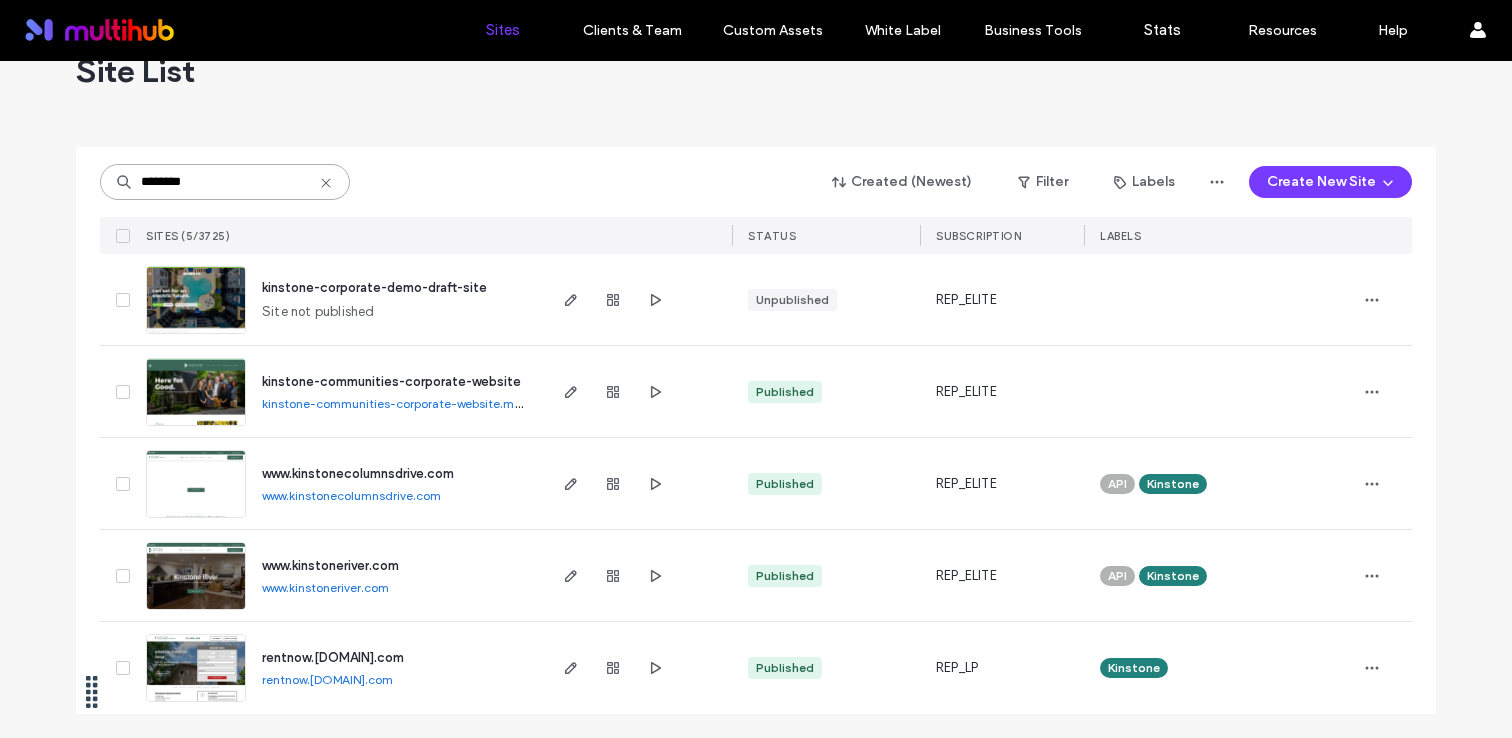 type on "********" 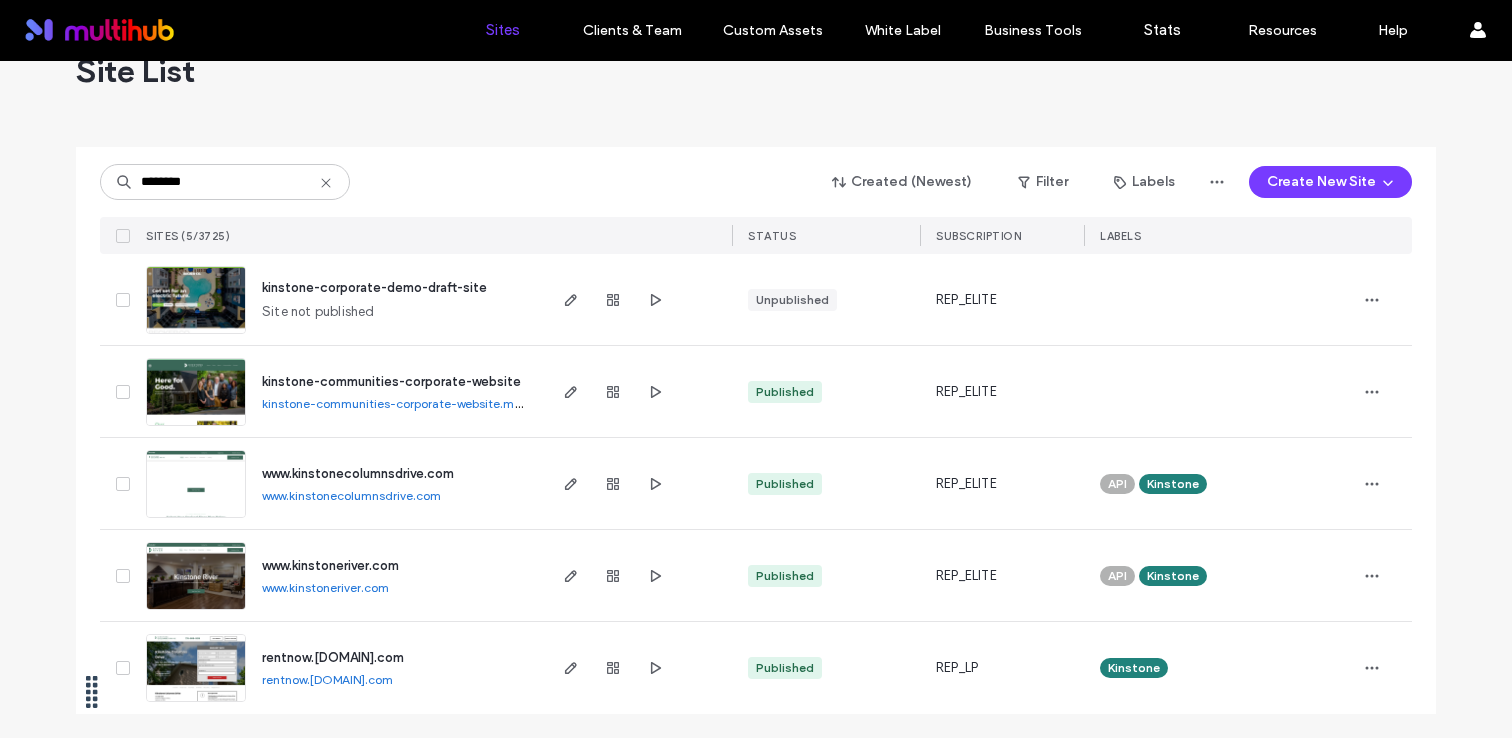 click on "www.kinstoneriver.com" at bounding box center [330, 565] 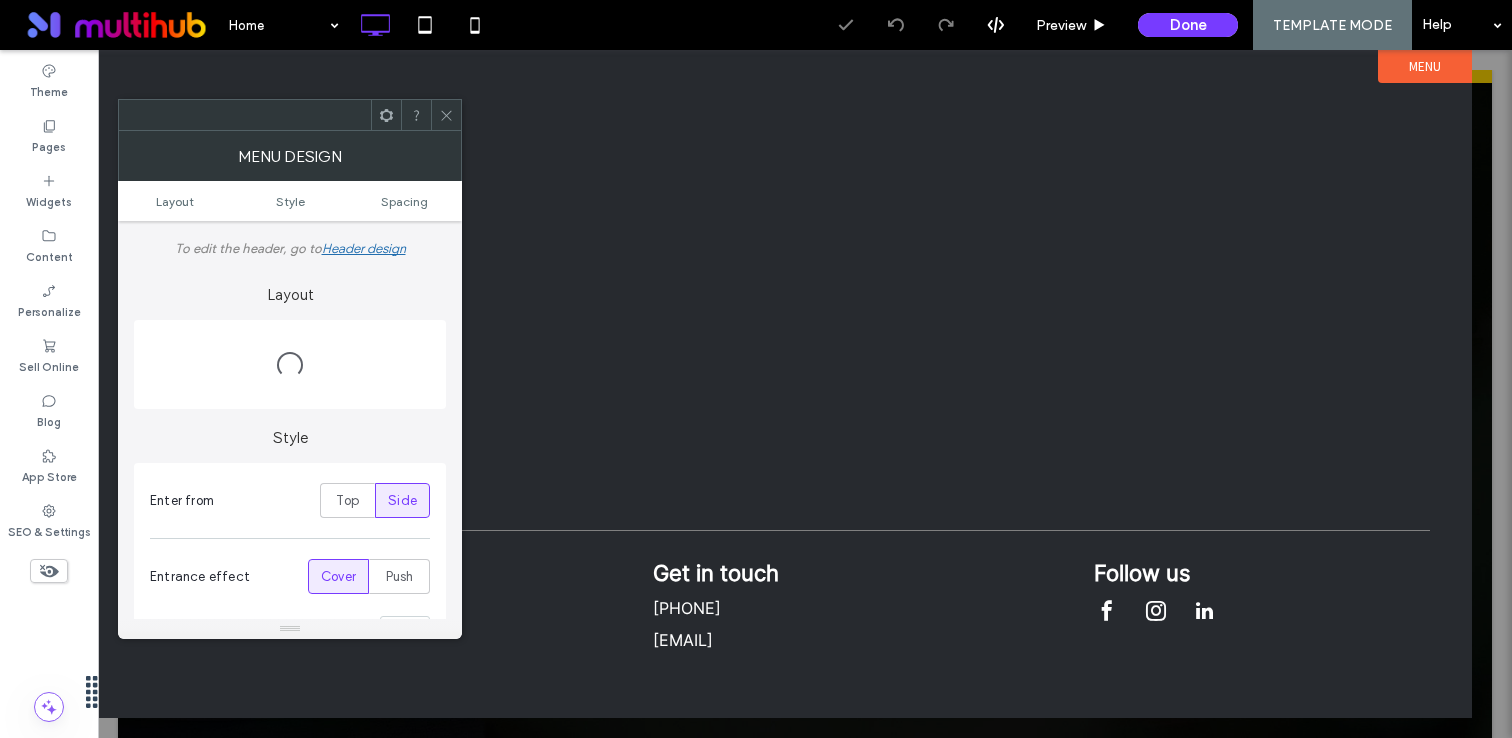 scroll, scrollTop: 0, scrollLeft: 0, axis: both 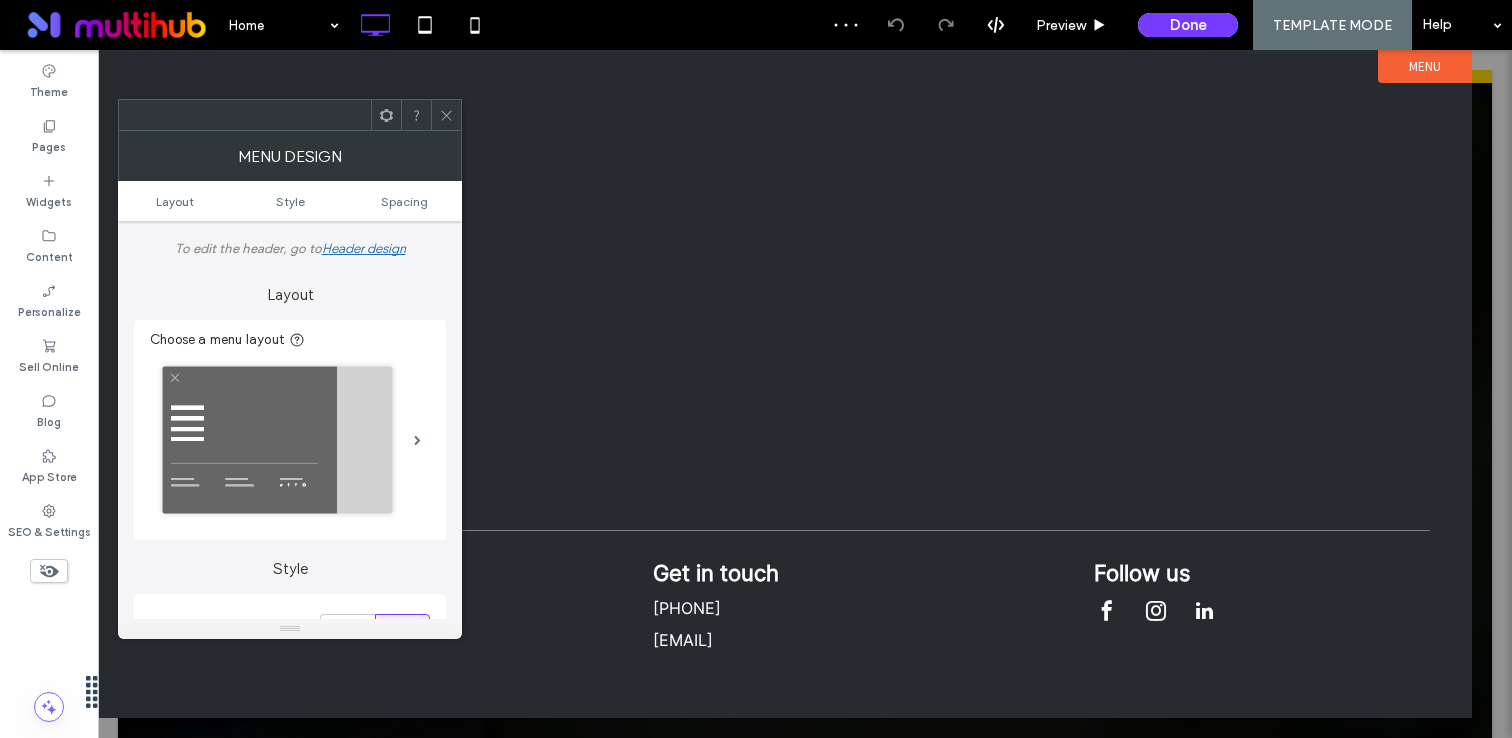 click at bounding box center [446, 115] 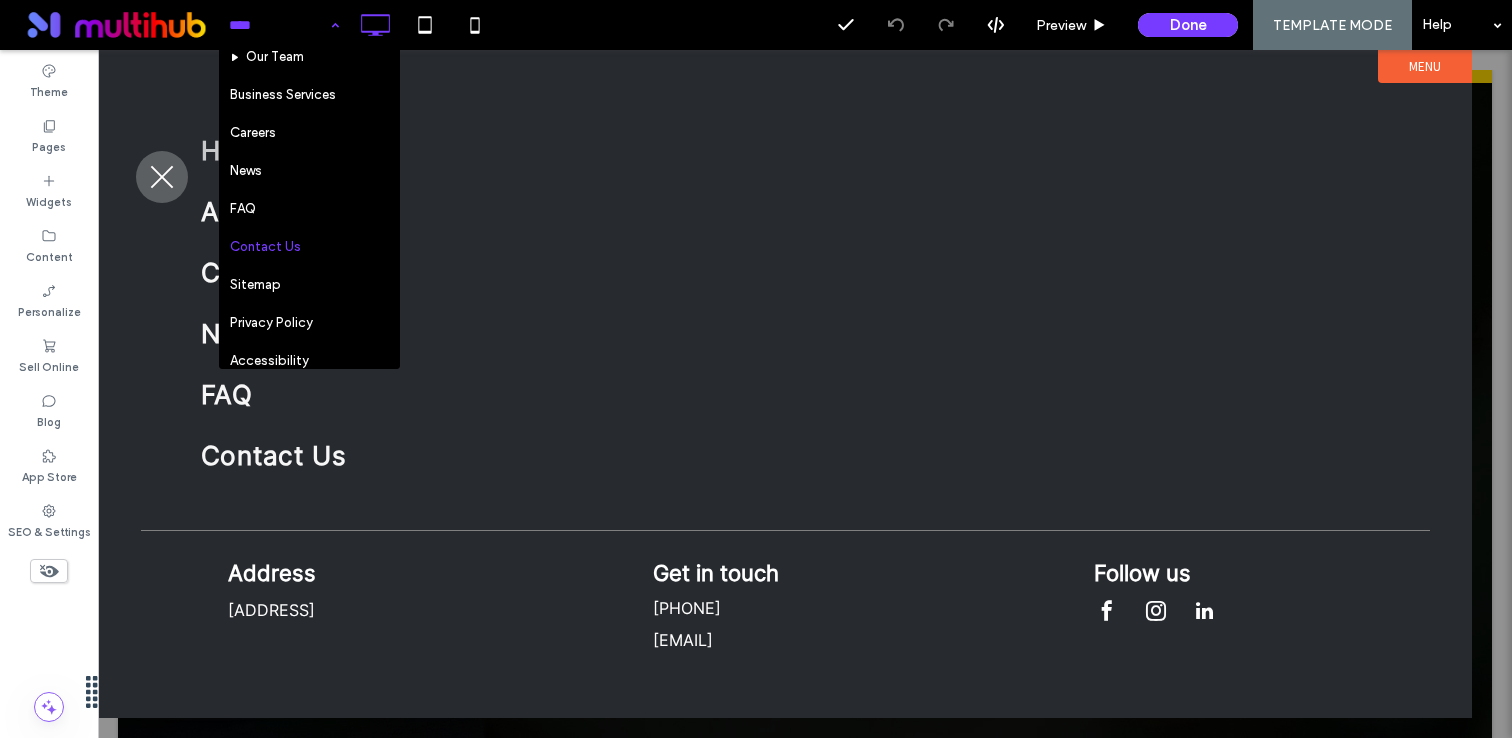 scroll, scrollTop: 0, scrollLeft: 0, axis: both 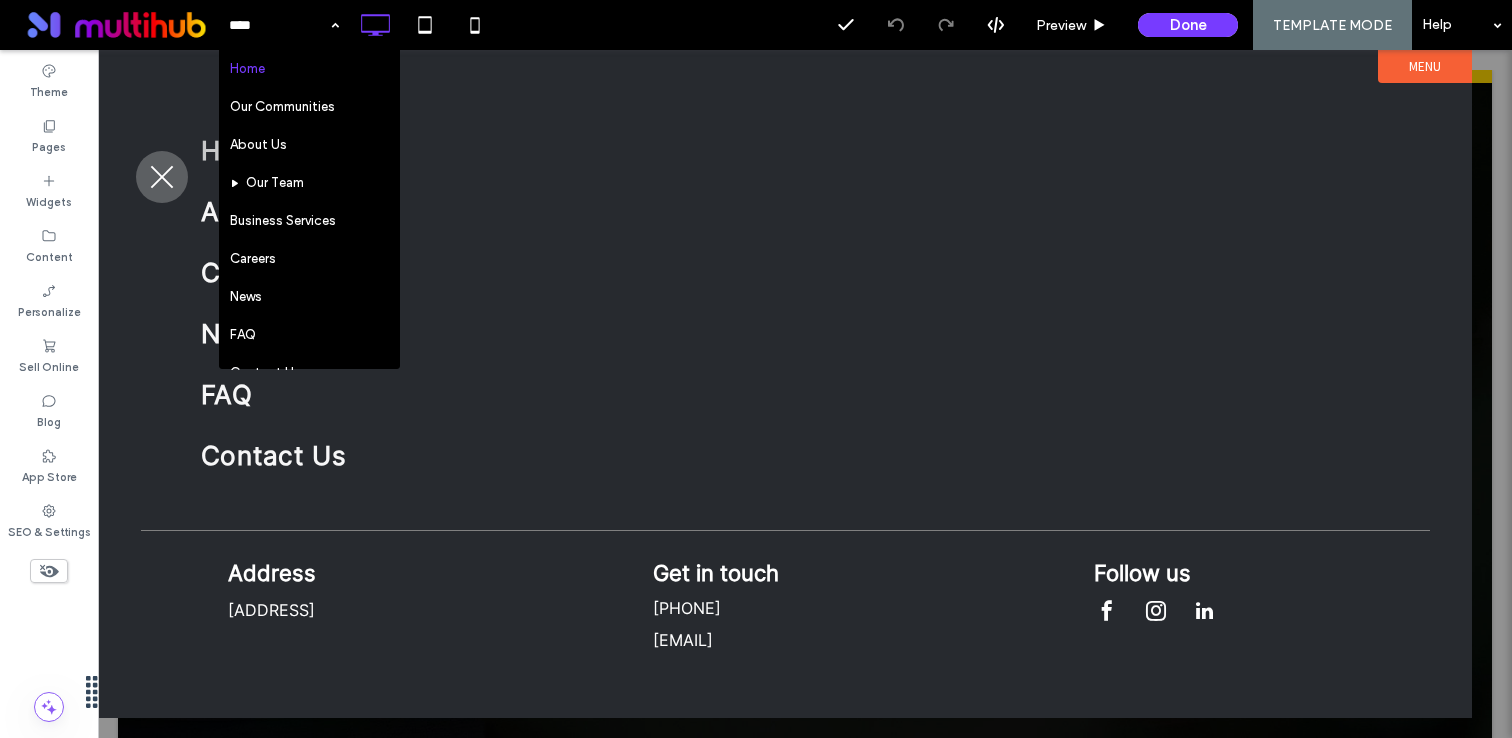 click at bounding box center [162, 177] 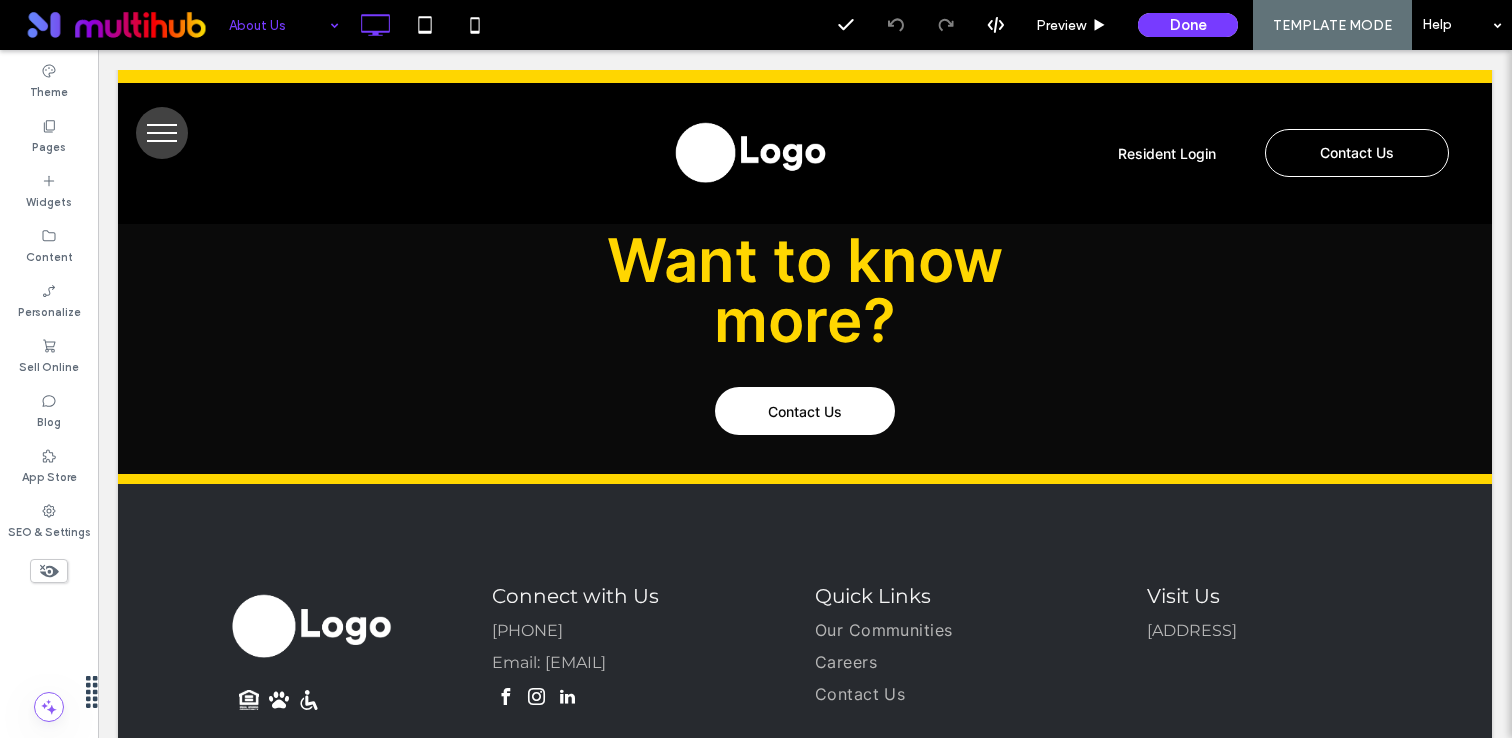 scroll, scrollTop: 4399, scrollLeft: 0, axis: vertical 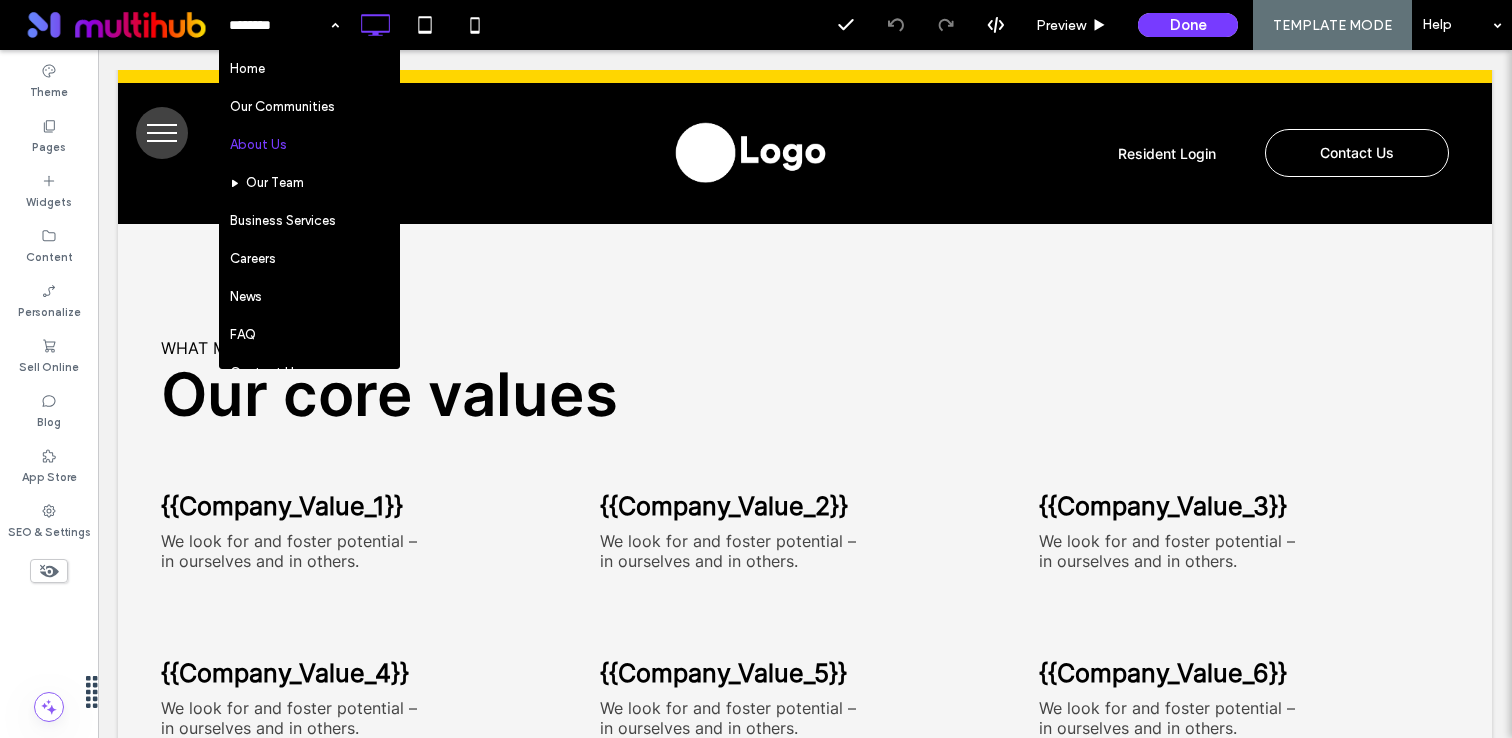 click on "Home Our Communities About Us Our Team Business Services Careers News FAQ Contact Us Sitemap Privacy Policy Accessibility Thank You Preview Done TEMPLATE MODE Help" at bounding box center [865, 25] 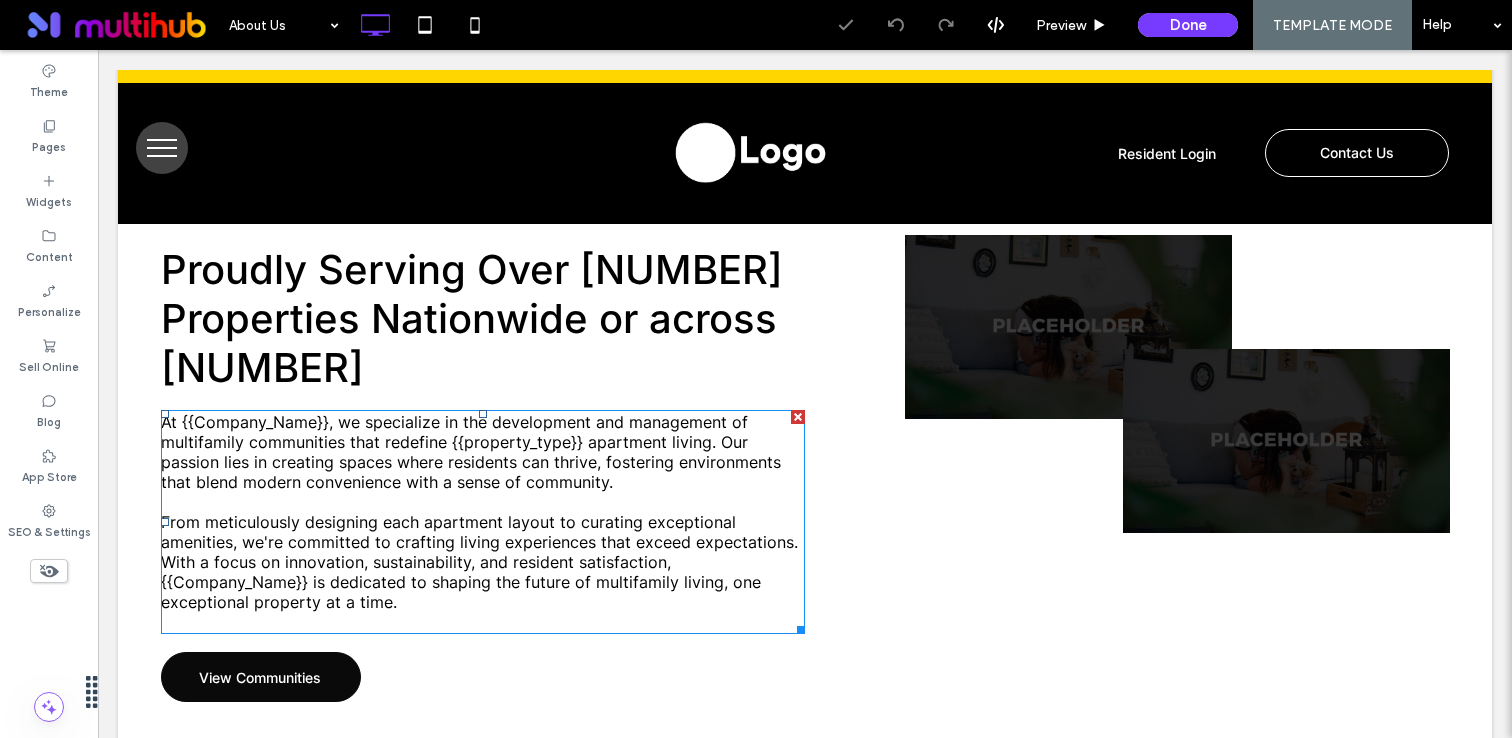 scroll, scrollTop: 334, scrollLeft: 0, axis: vertical 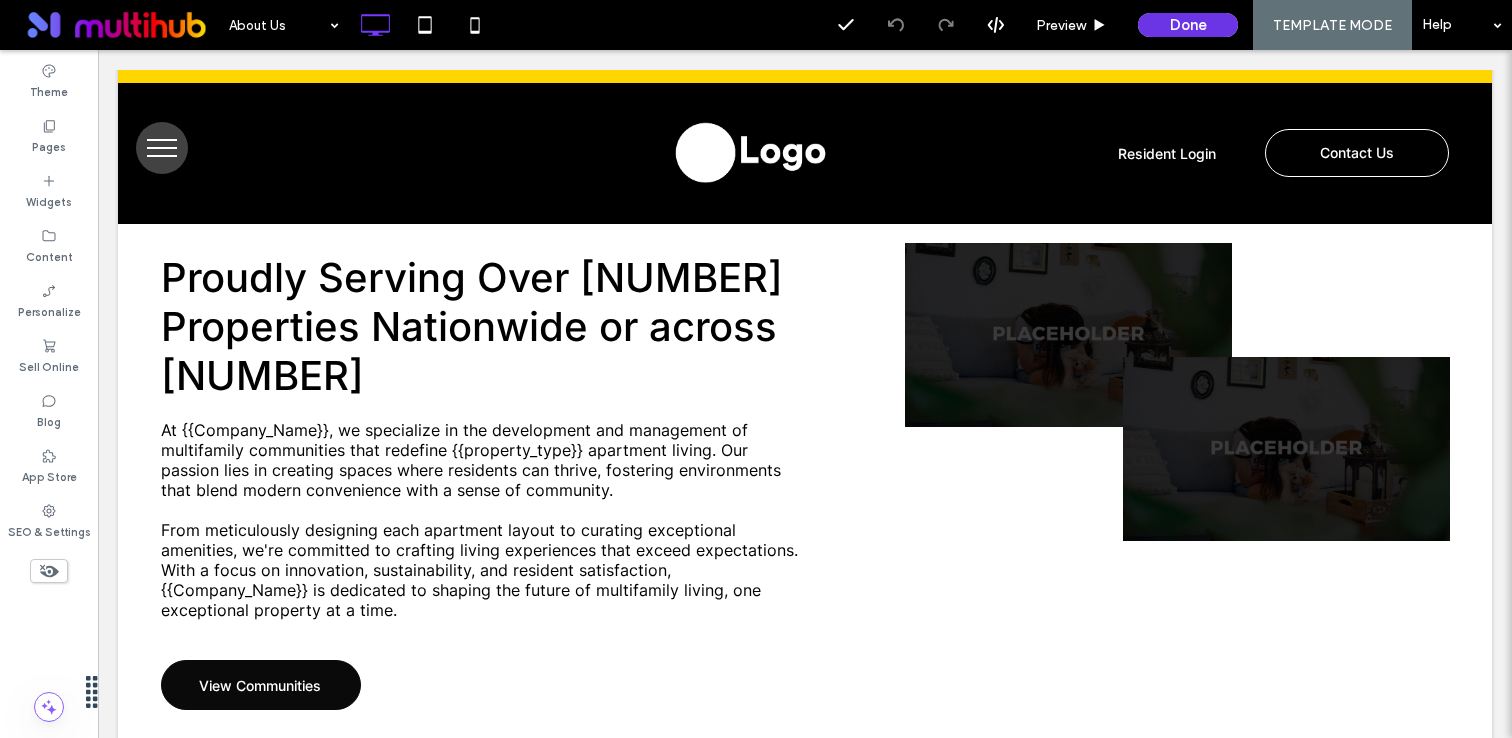 click on "Done" at bounding box center [1188, 25] 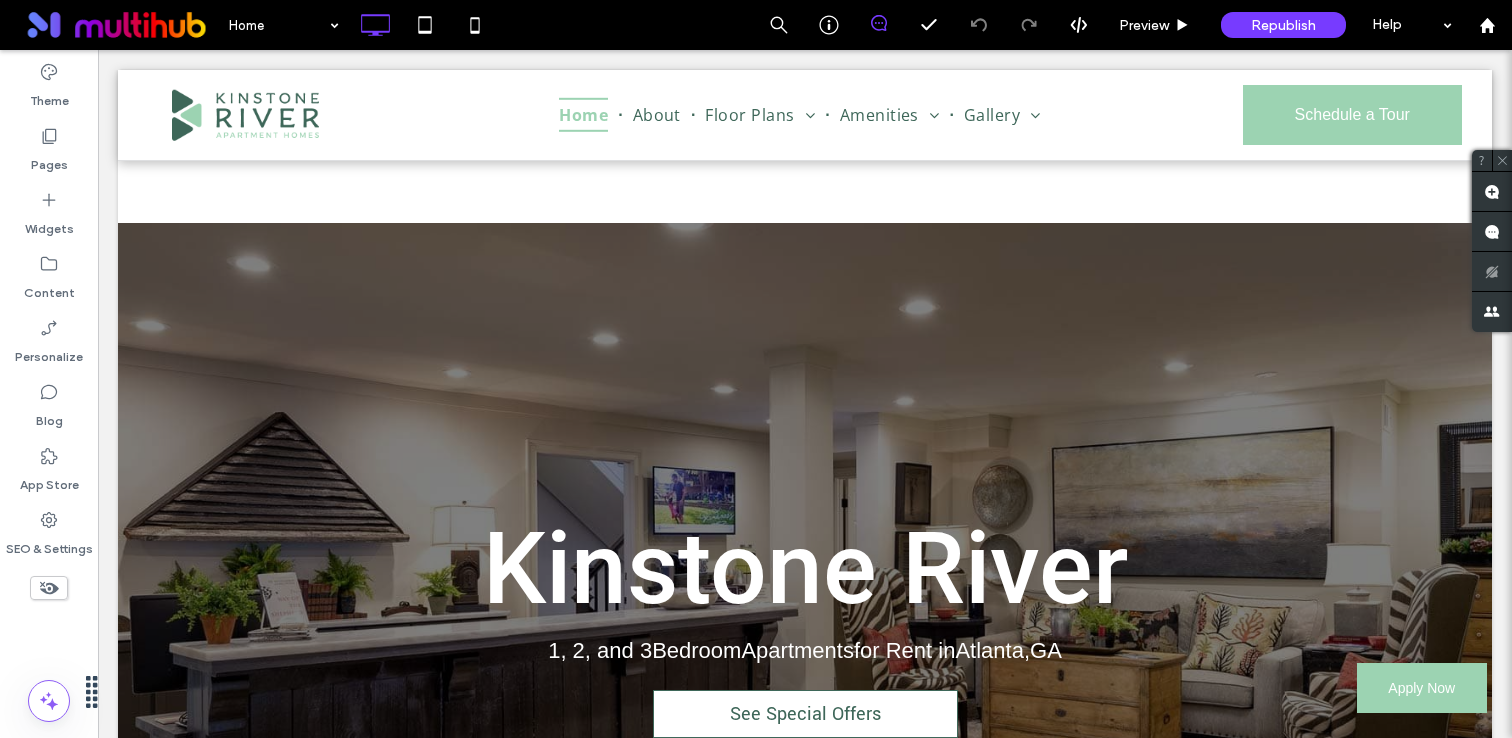 scroll, scrollTop: 2510, scrollLeft: 0, axis: vertical 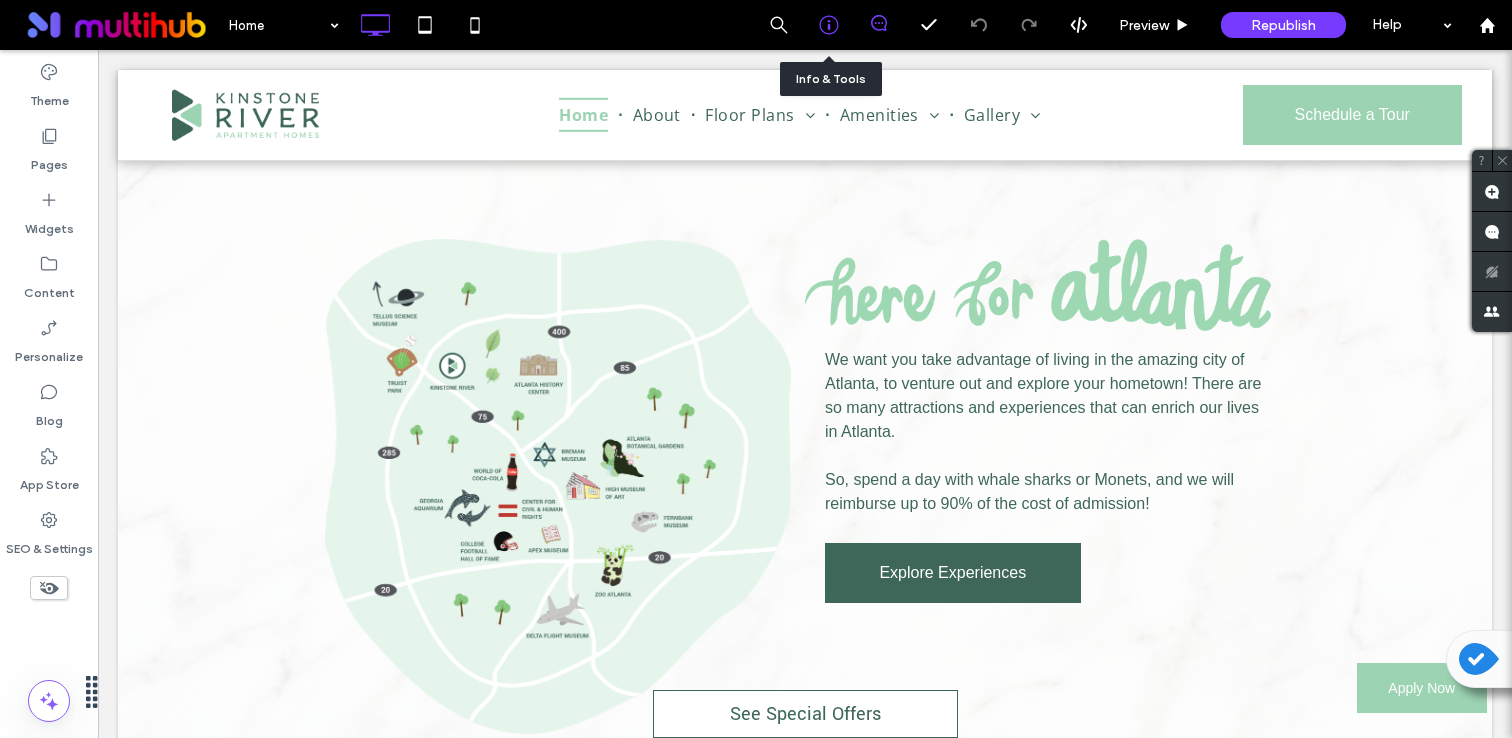 click 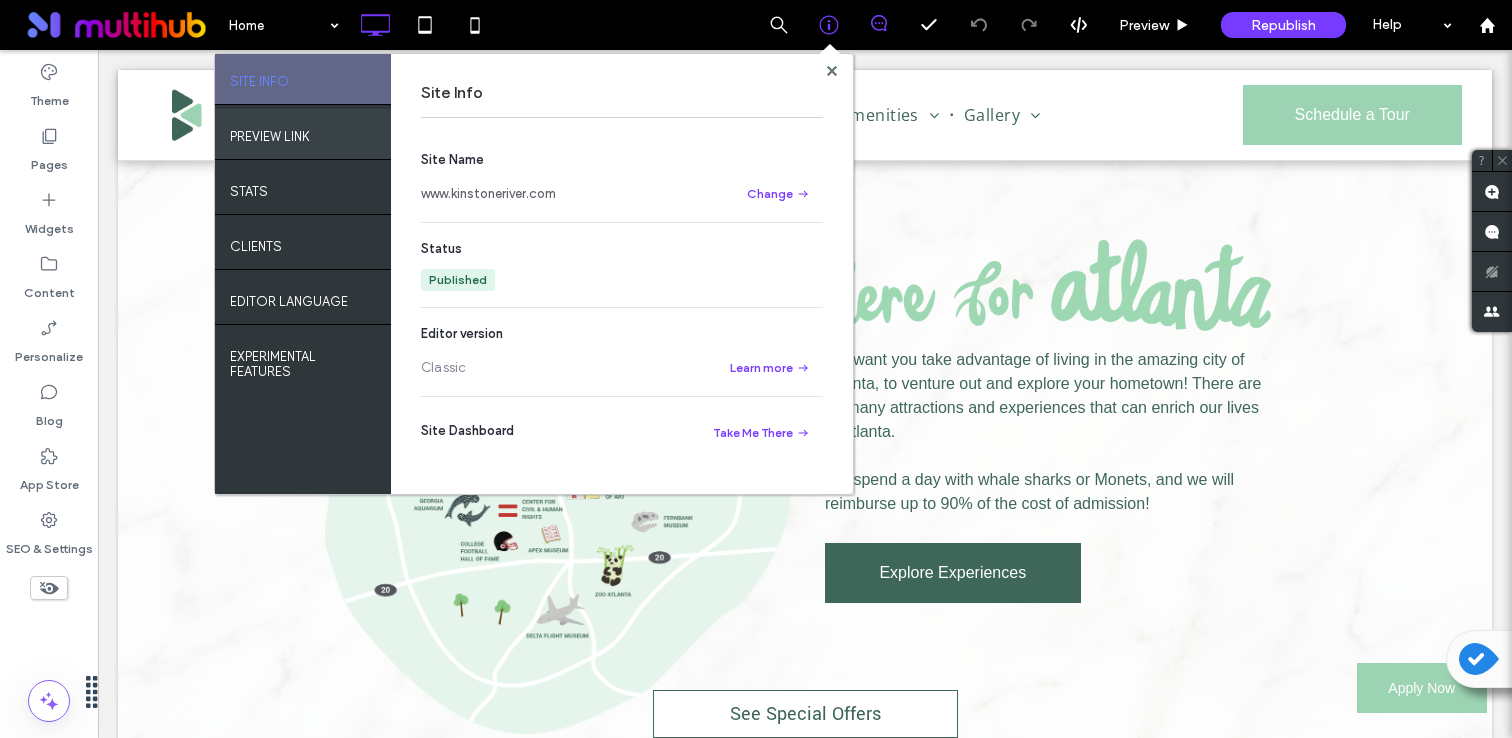 click on "PREVIEW LINK" at bounding box center [303, 134] 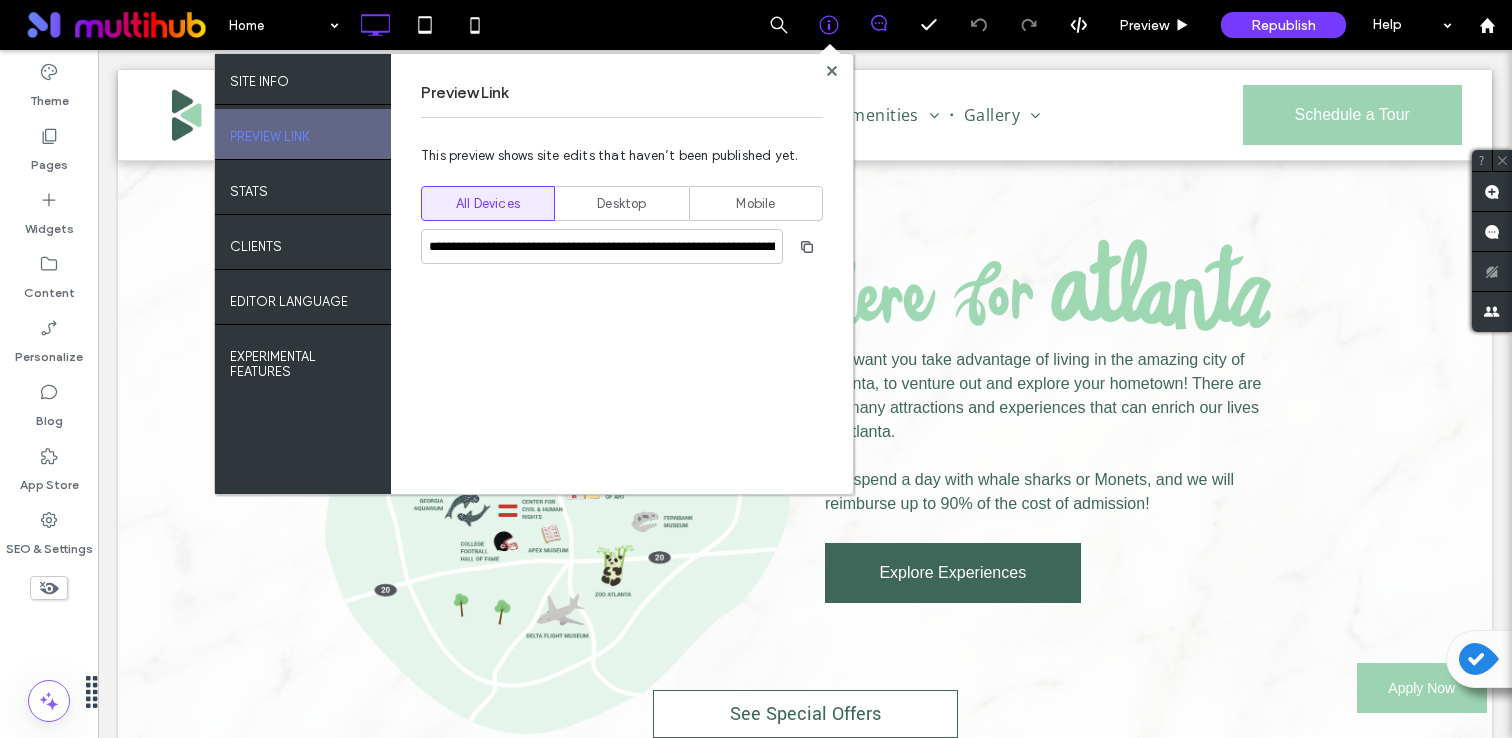 click on "**********" at bounding box center [622, 274] 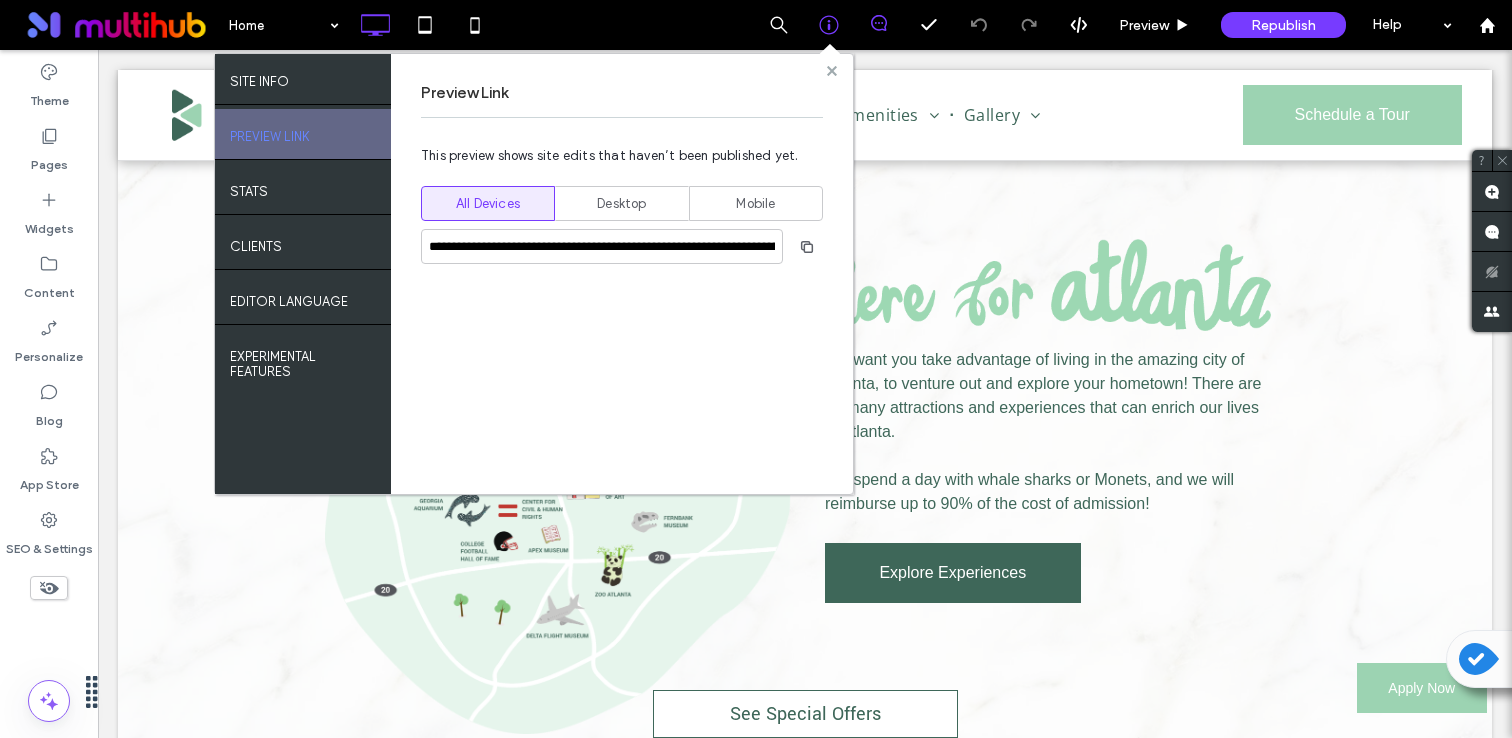 click 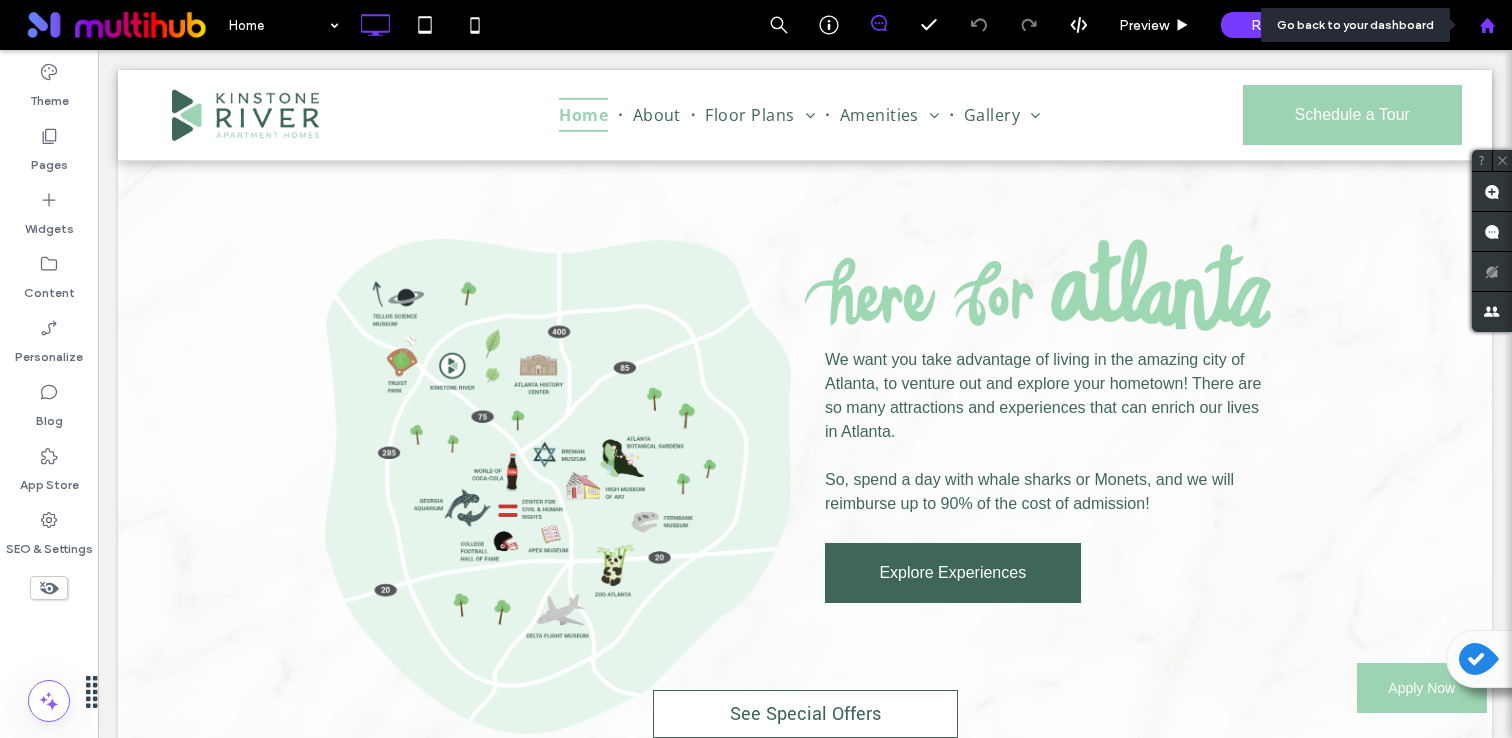 click at bounding box center [1487, 25] 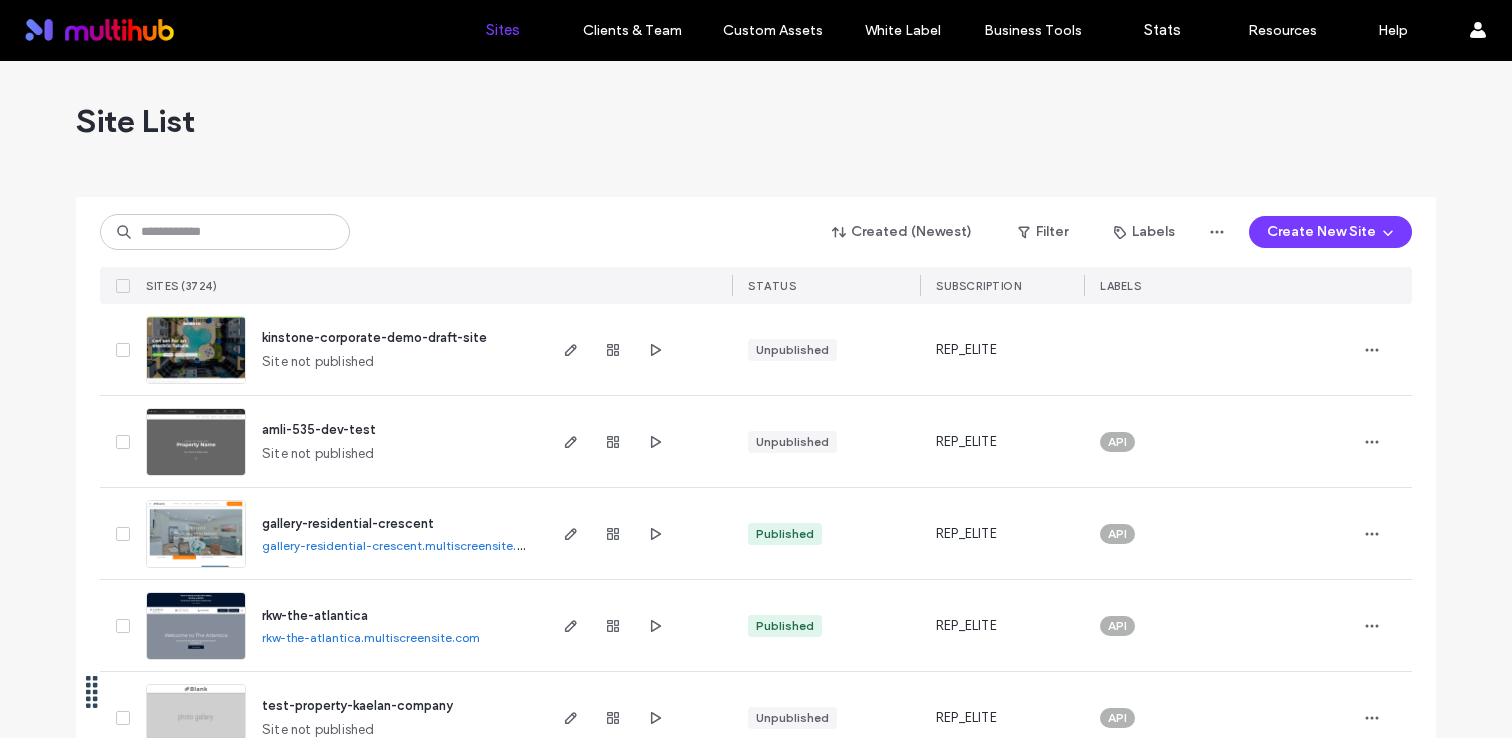 scroll, scrollTop: 0, scrollLeft: 0, axis: both 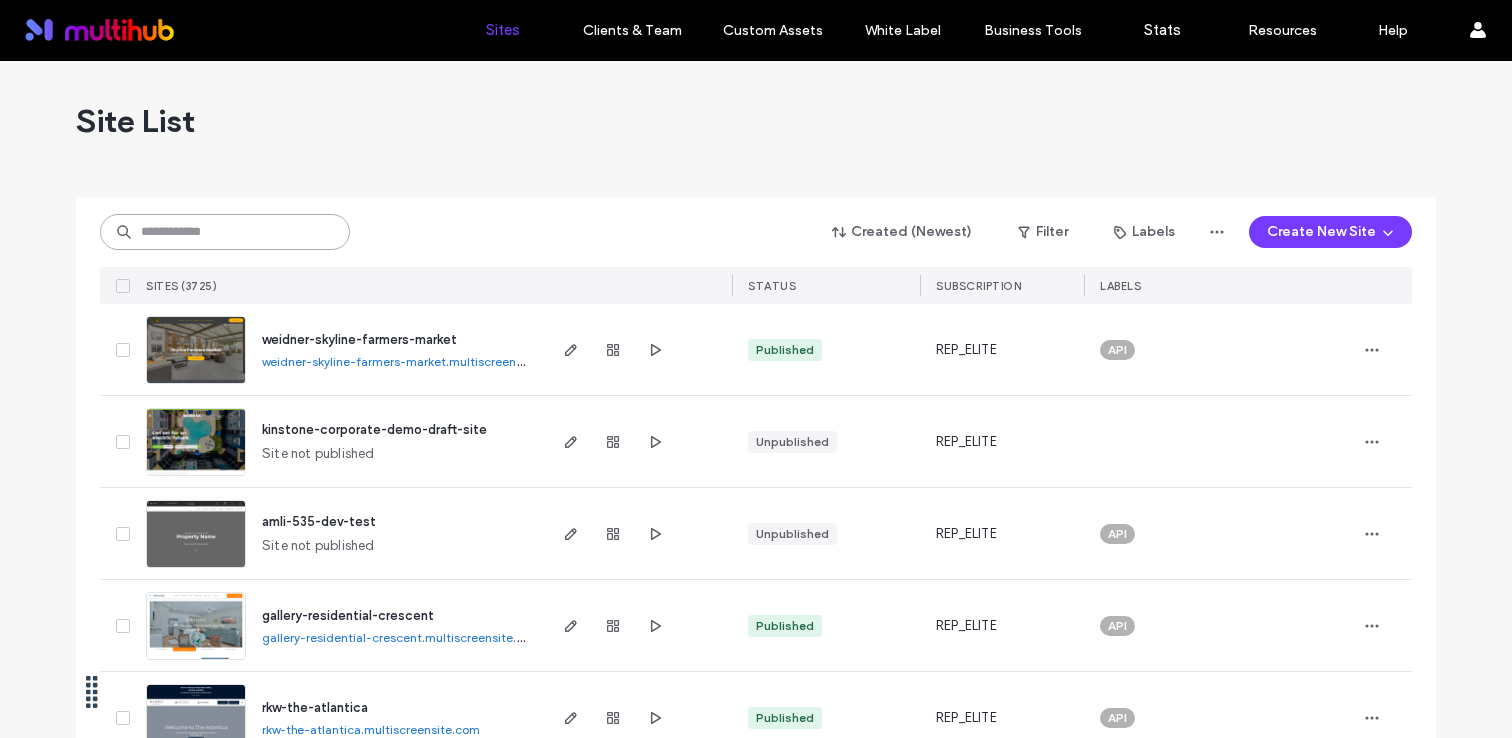 click at bounding box center [225, 232] 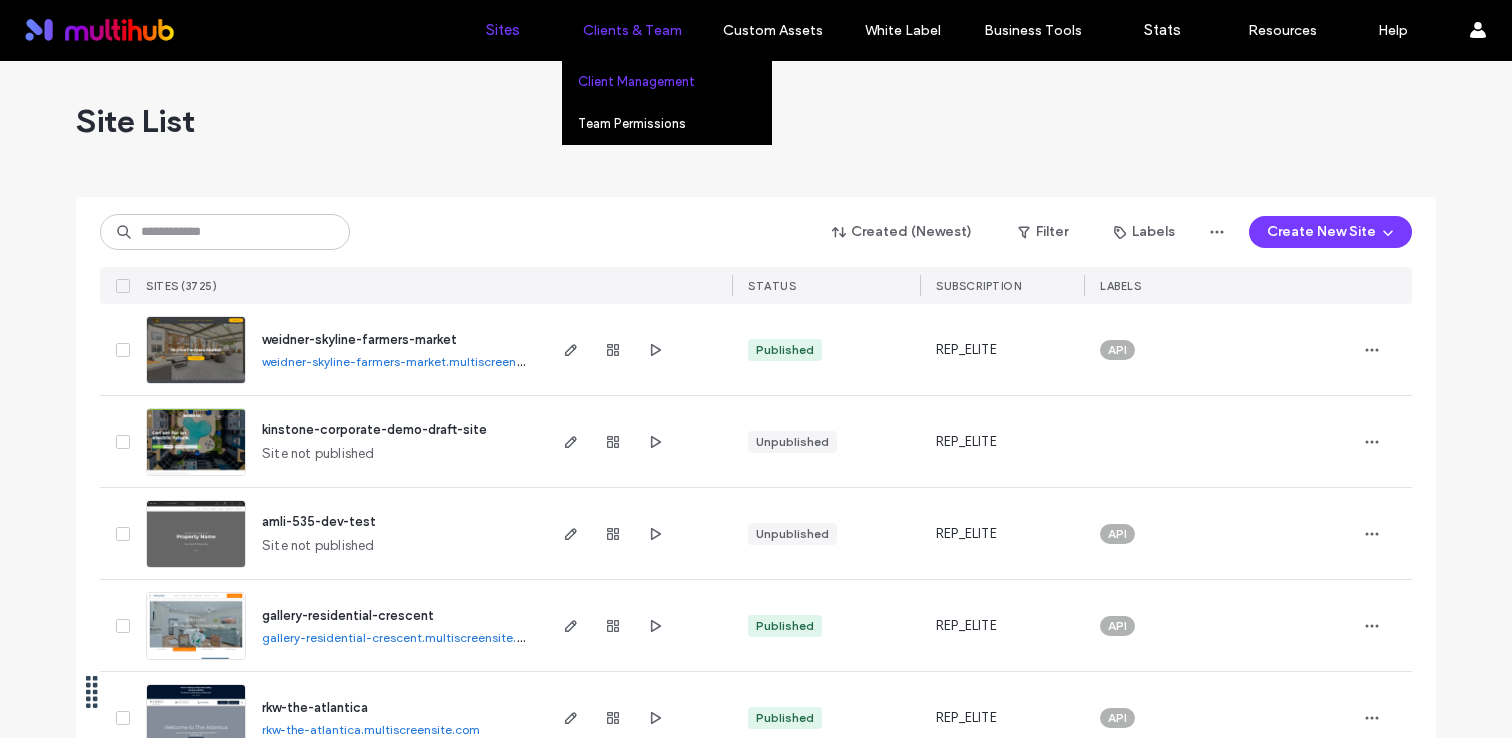 click on "Client Management" at bounding box center (636, 81) 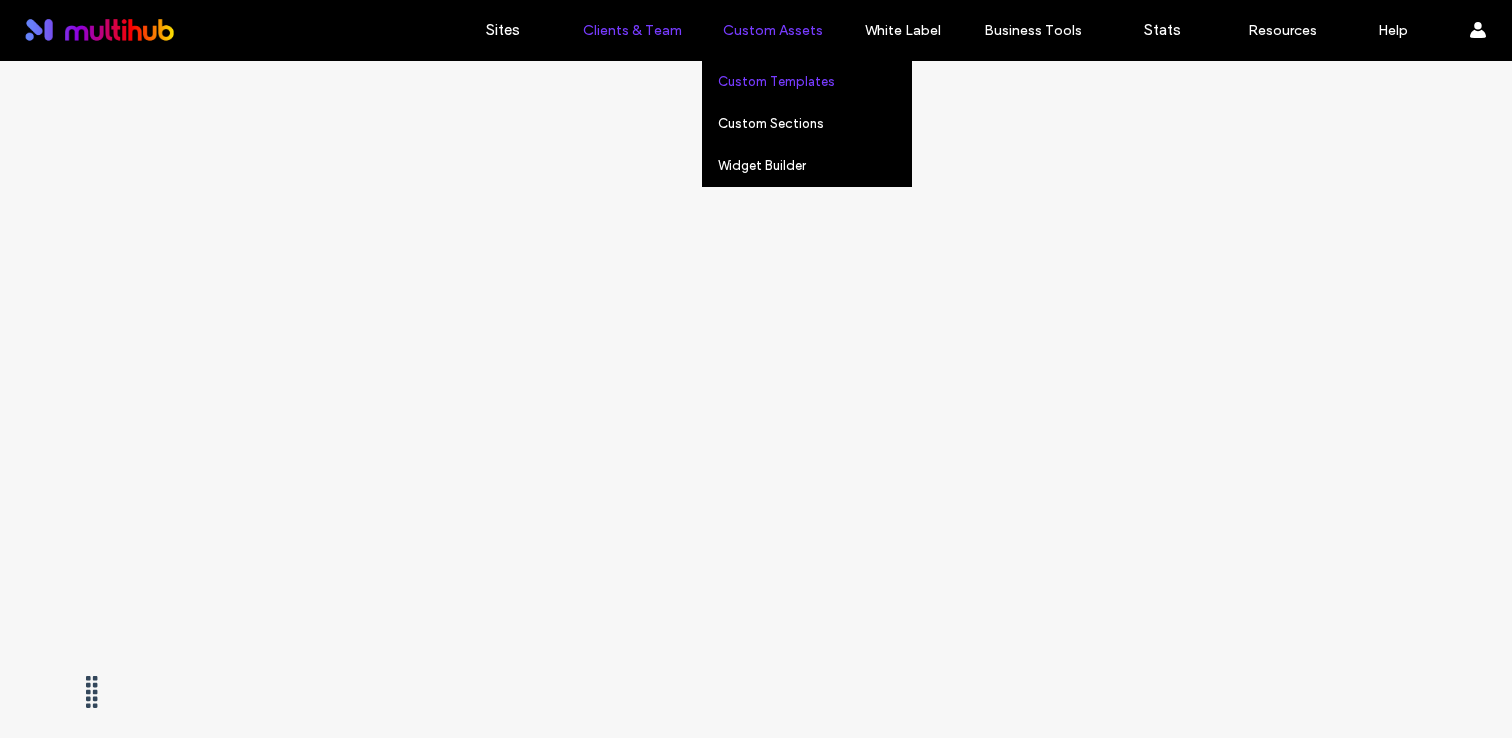 click on "Custom Templates" at bounding box center [814, 81] 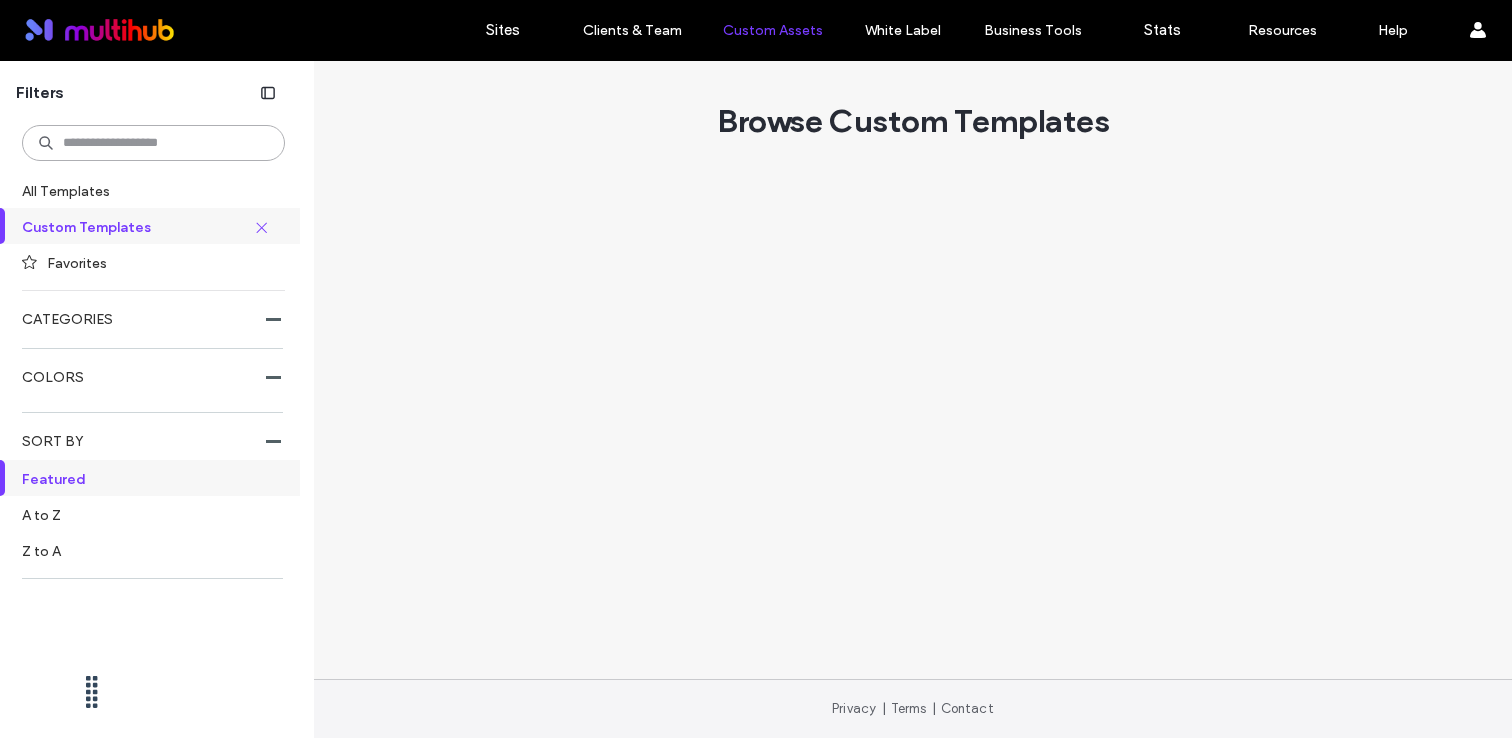 click at bounding box center [153, 143] 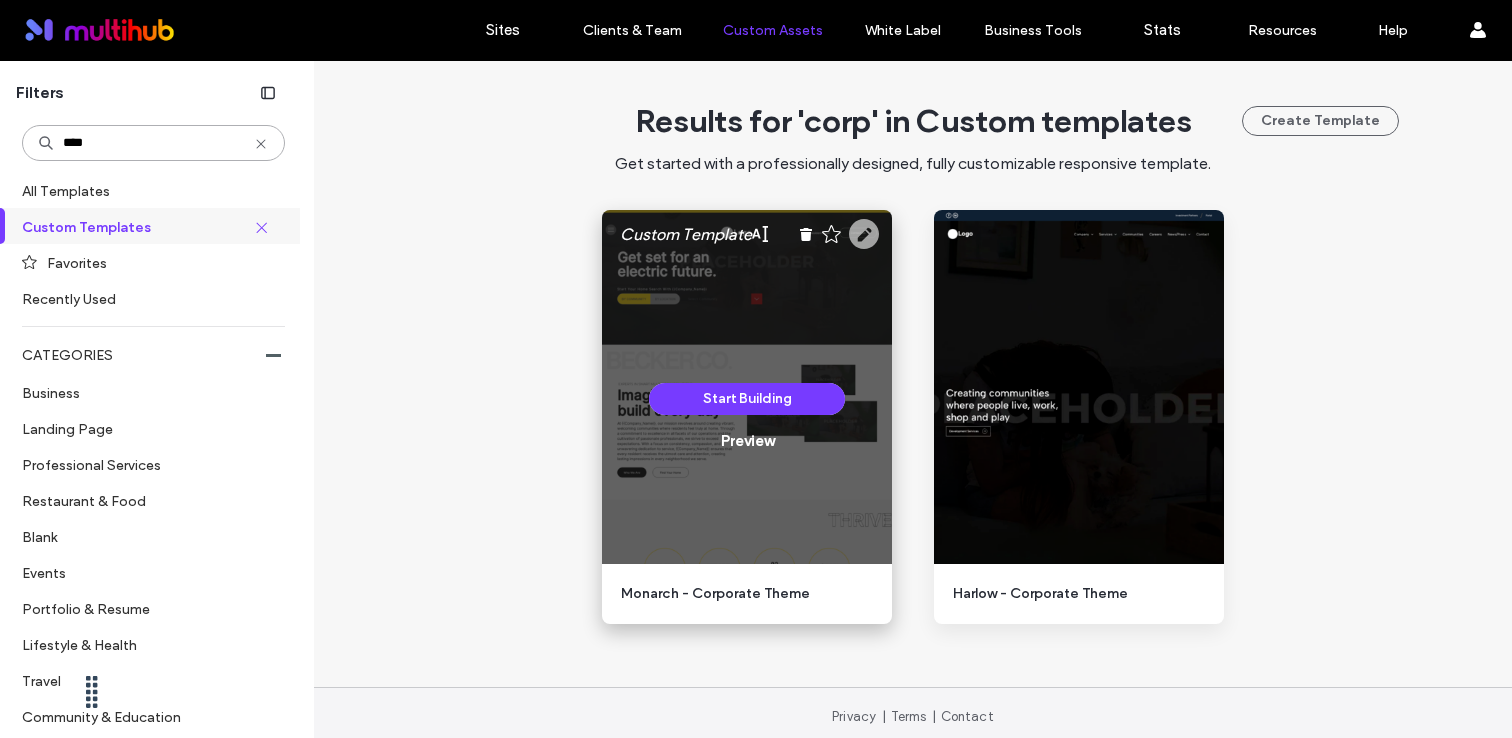 type on "****" 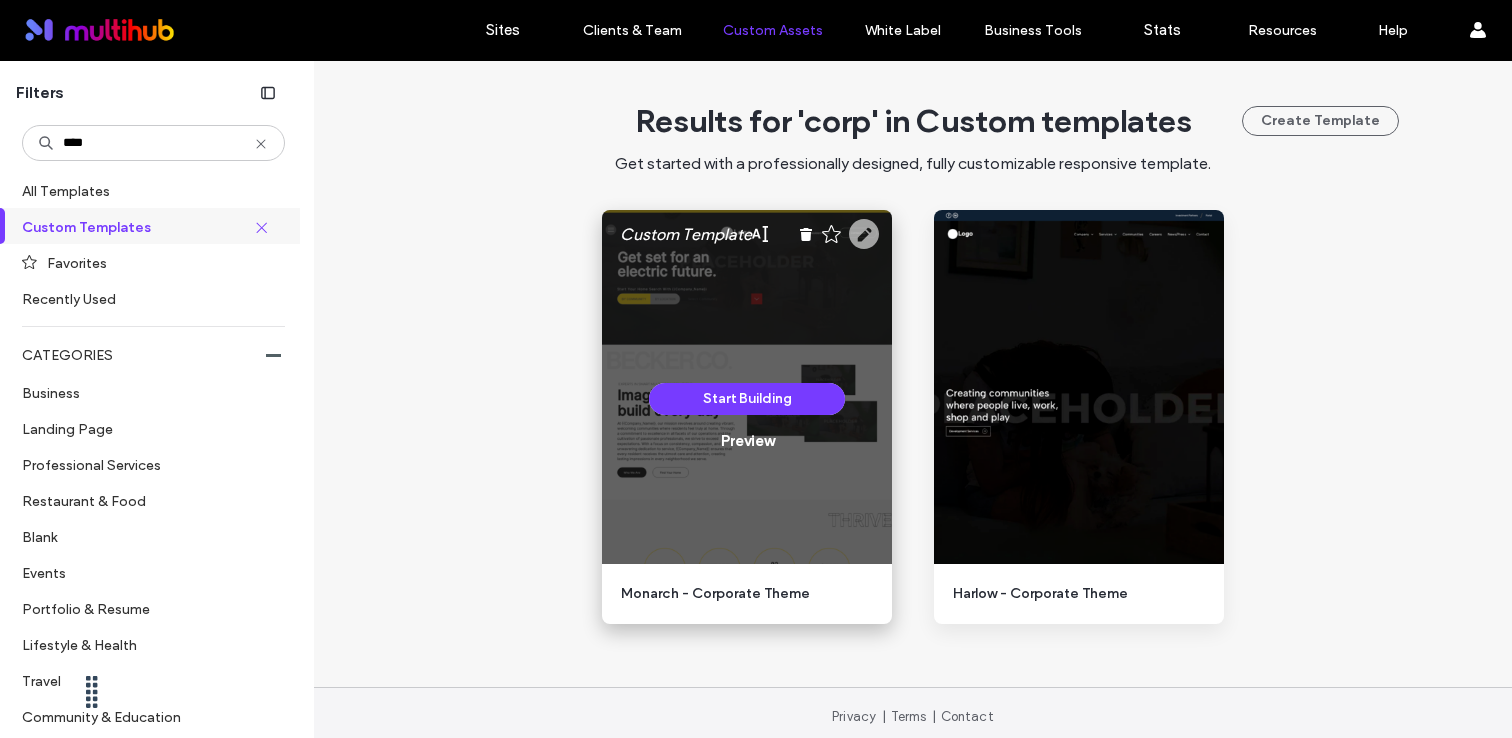 click 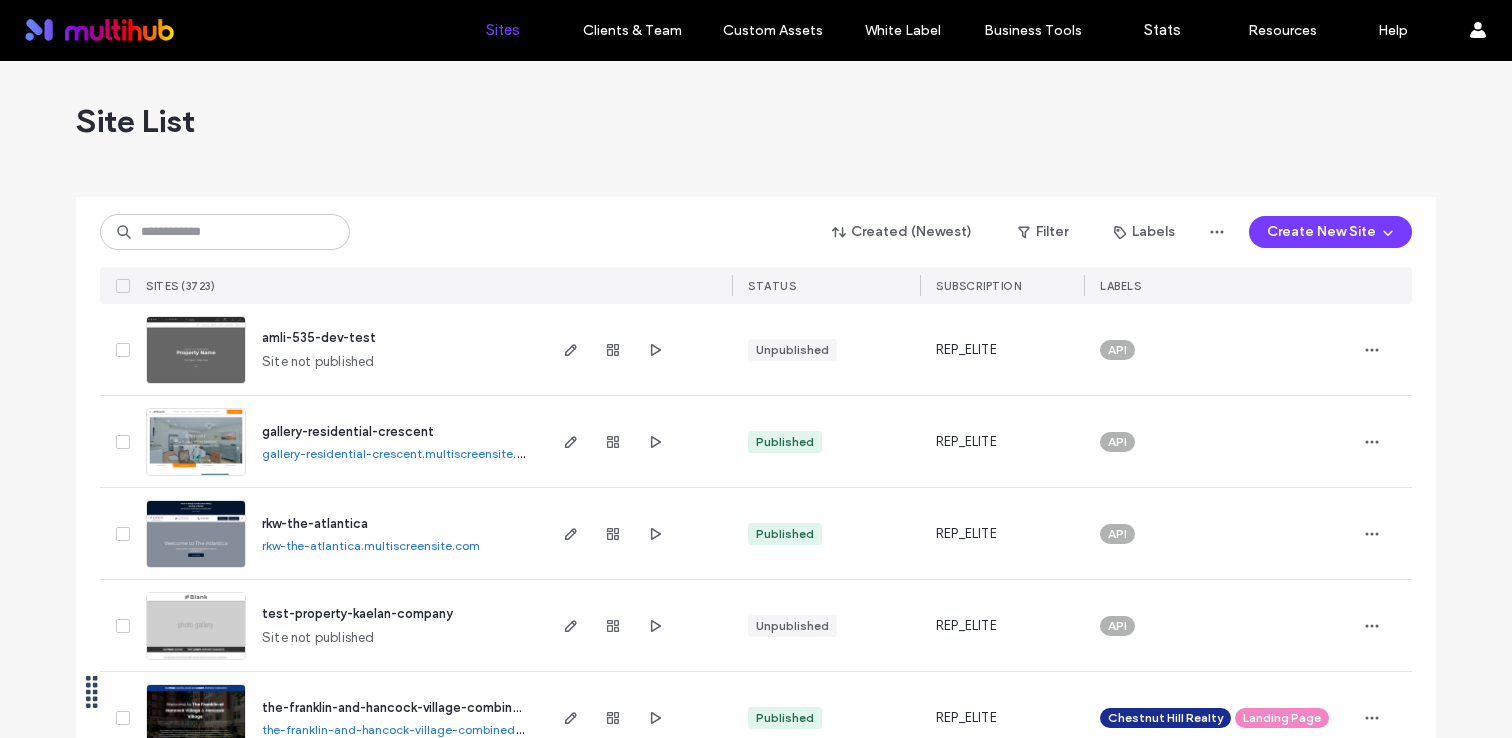 scroll, scrollTop: 0, scrollLeft: 0, axis: both 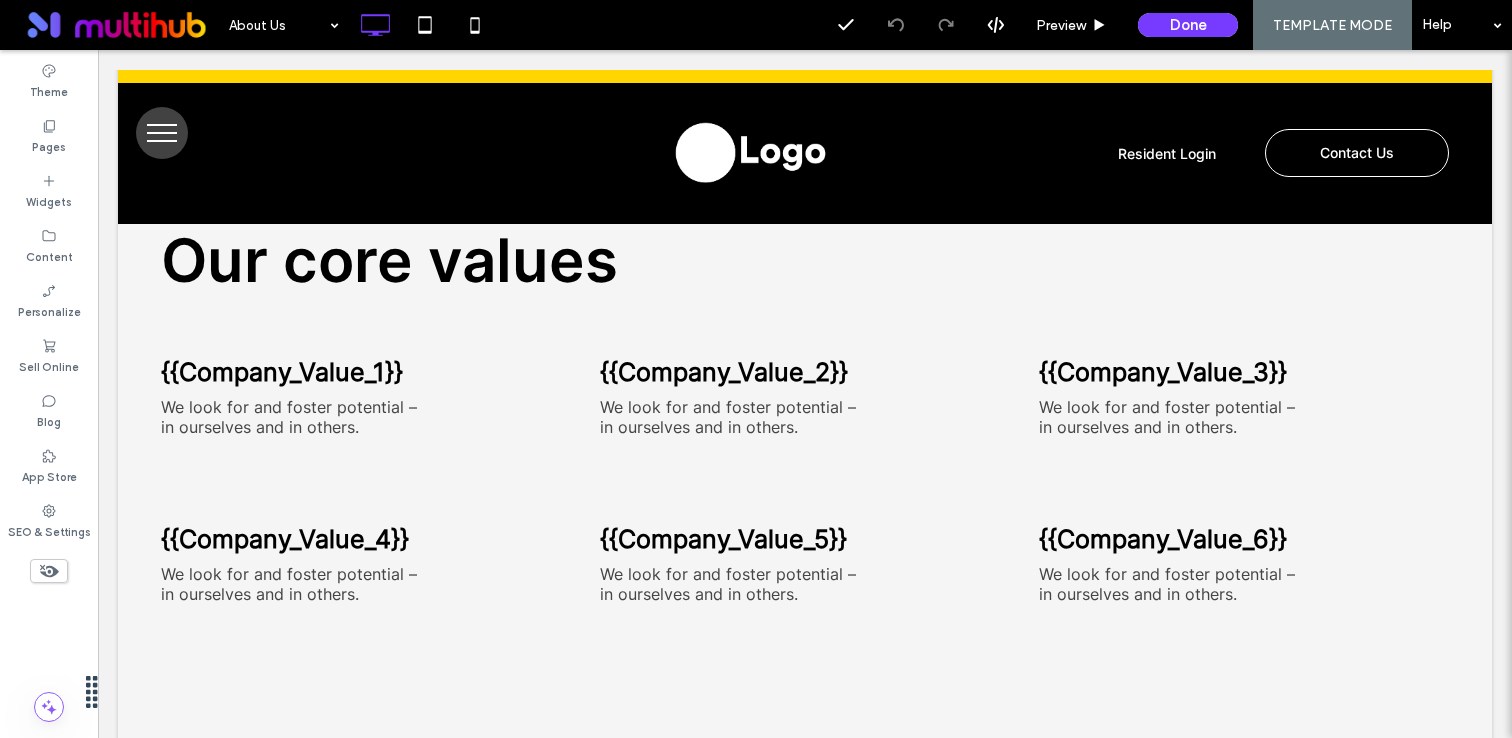 click on "About Us Preview Done TEMPLATE MODE Help" at bounding box center [865, 25] 